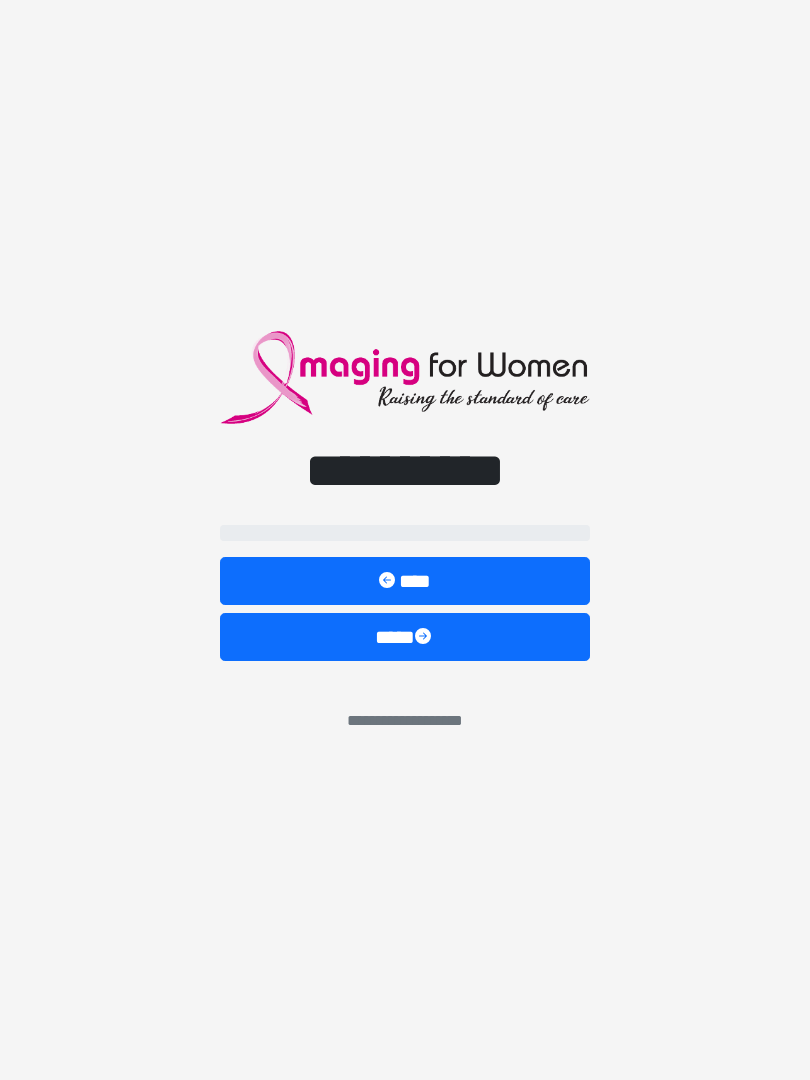 scroll, scrollTop: 5, scrollLeft: 4, axis: both 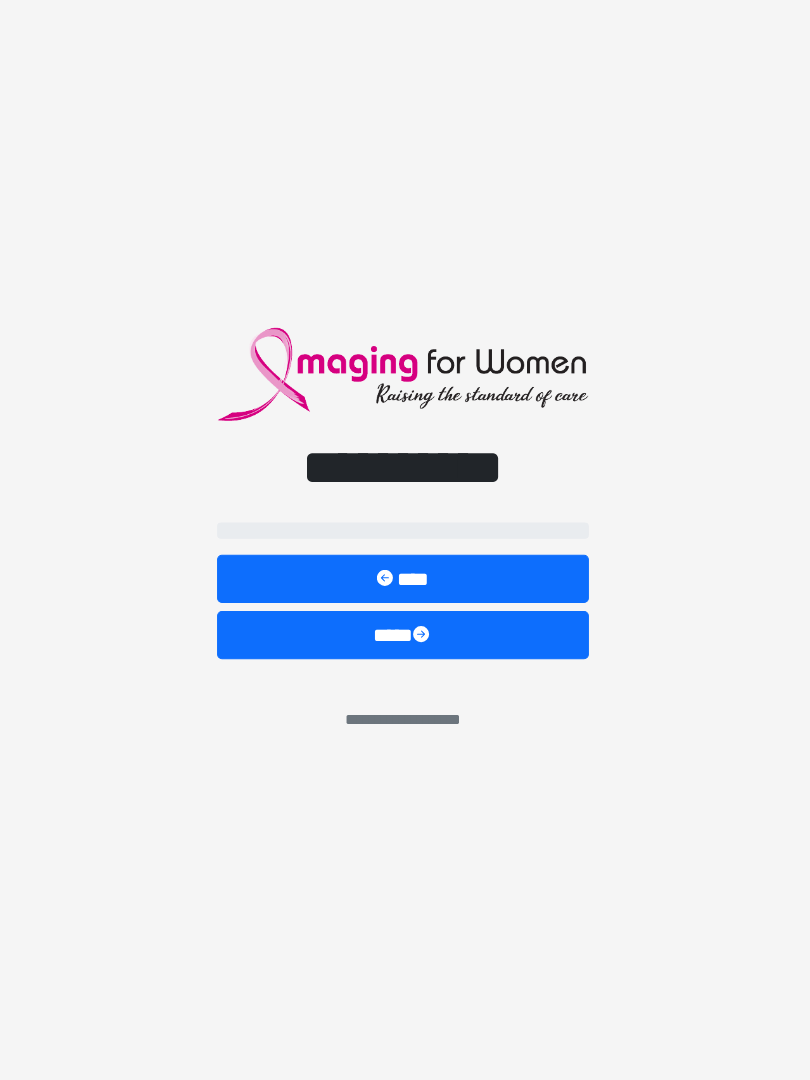 select on "**" 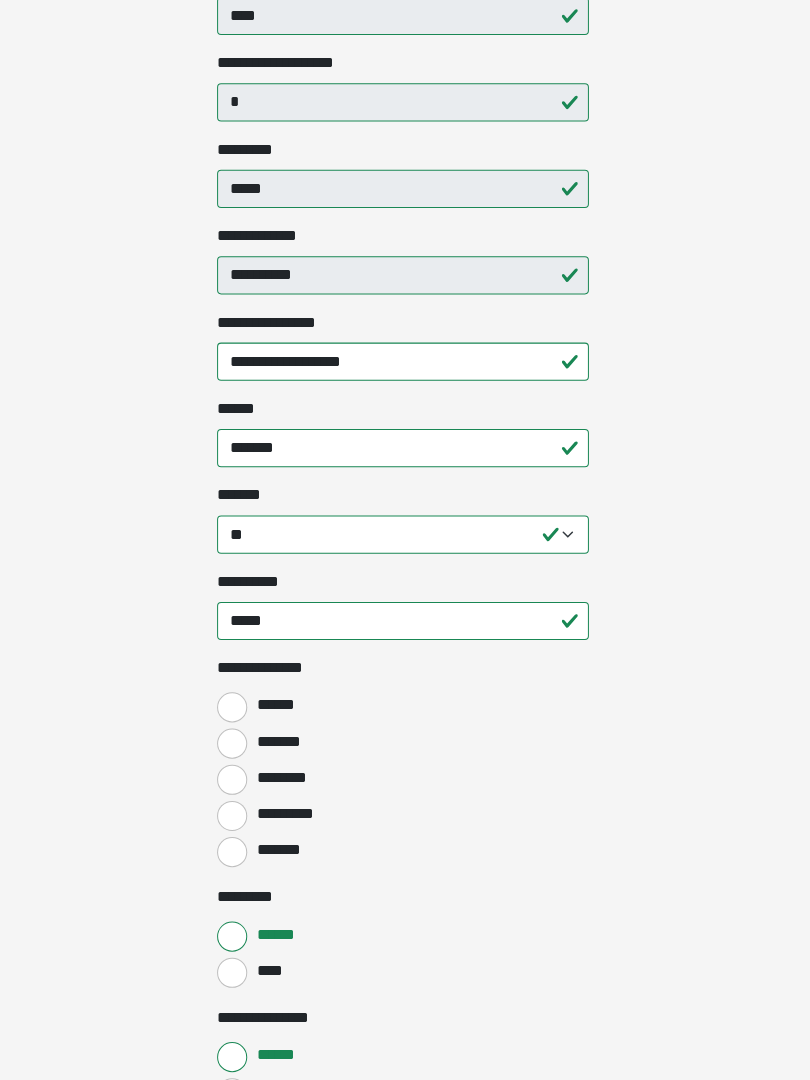 scroll, scrollTop: 385, scrollLeft: 0, axis: vertical 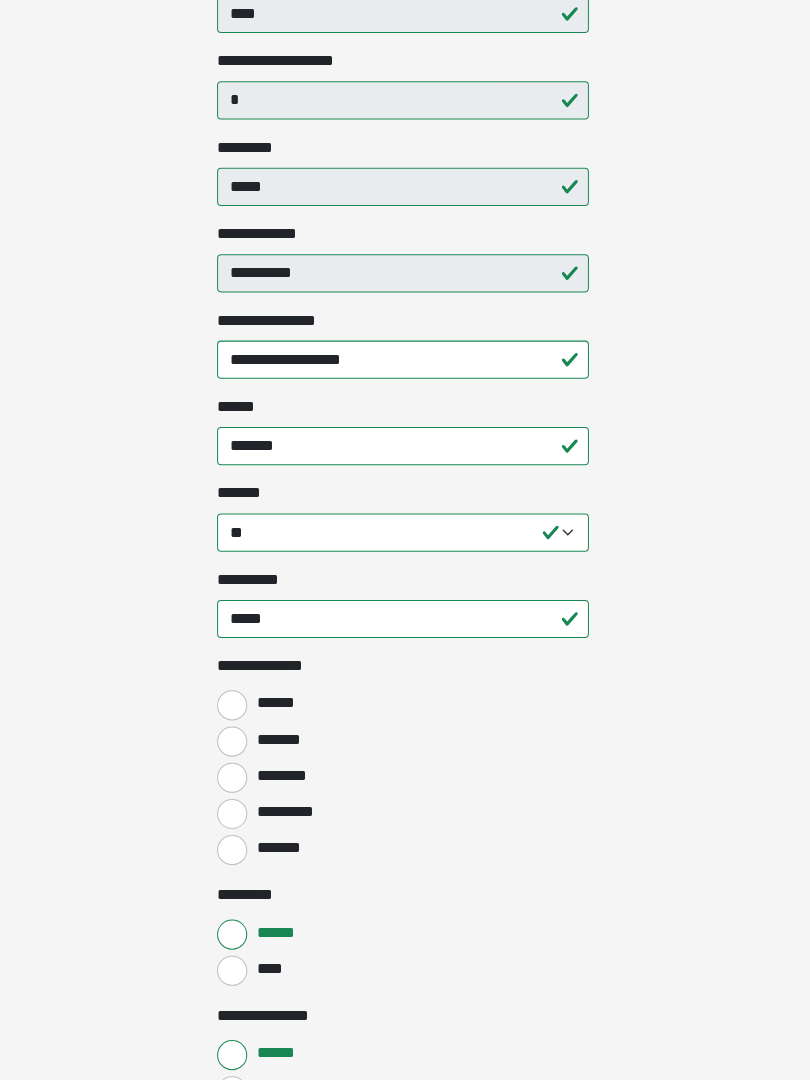 click on "*******" at bounding box center (235, 744) 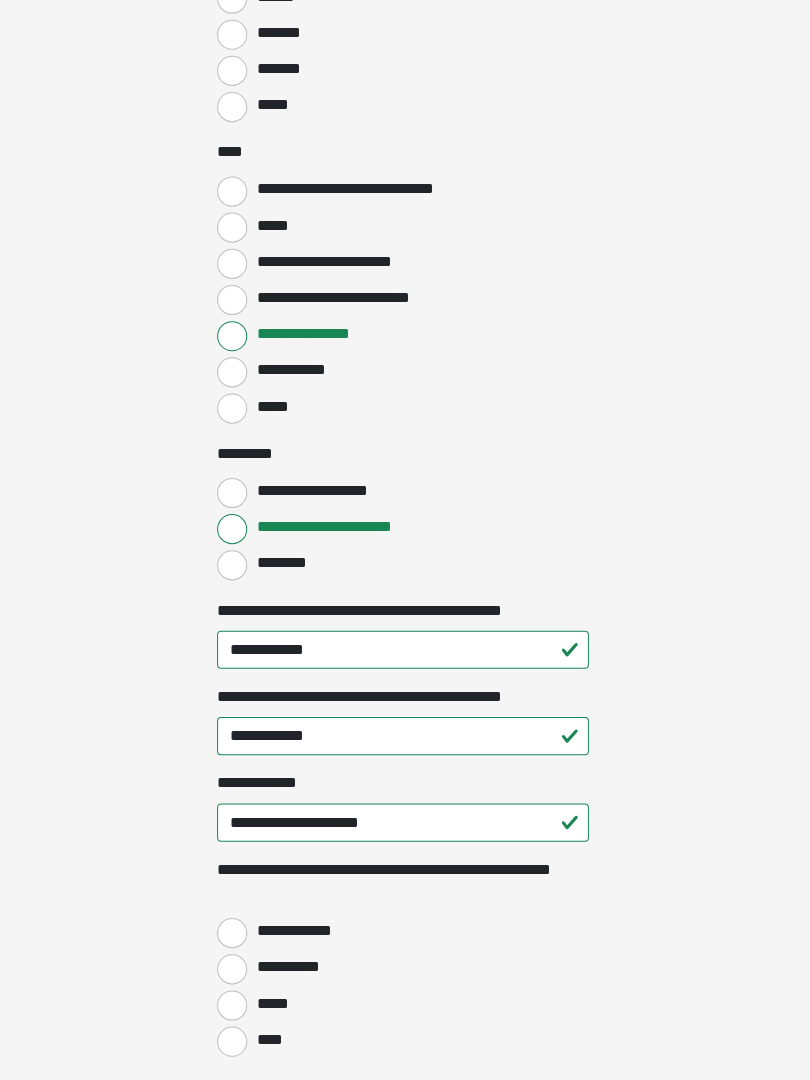 scroll, scrollTop: 1918, scrollLeft: 0, axis: vertical 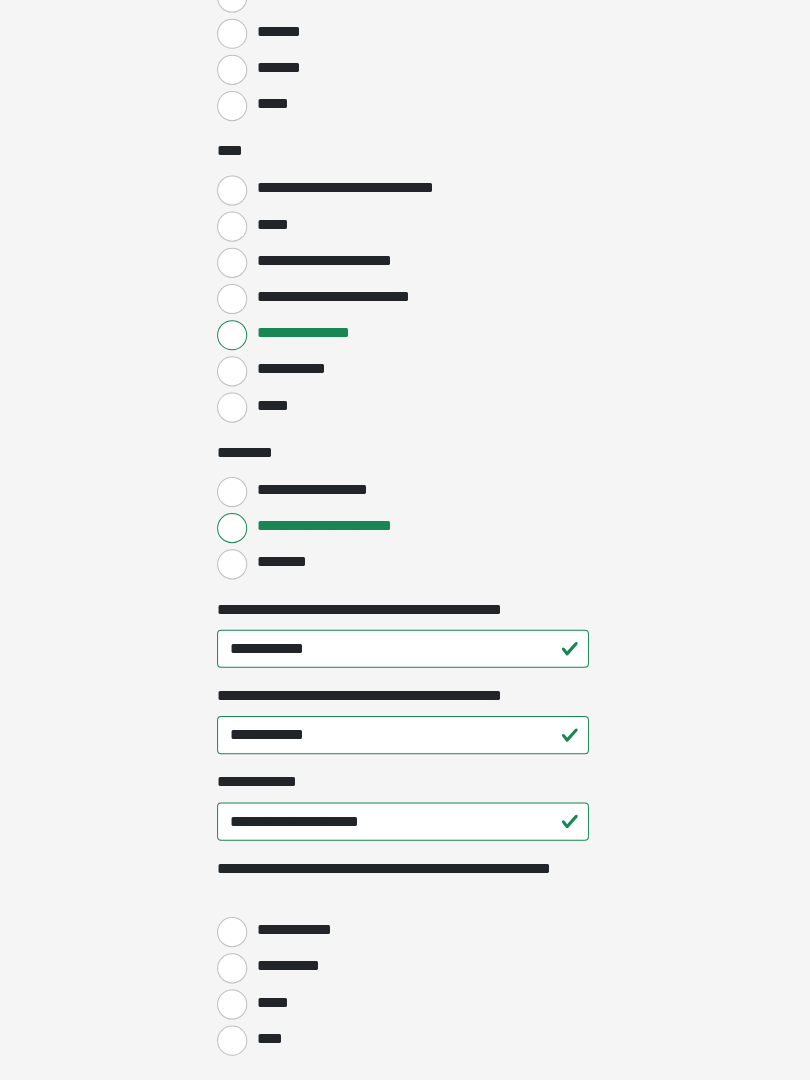 click on "****" at bounding box center (270, 1039) 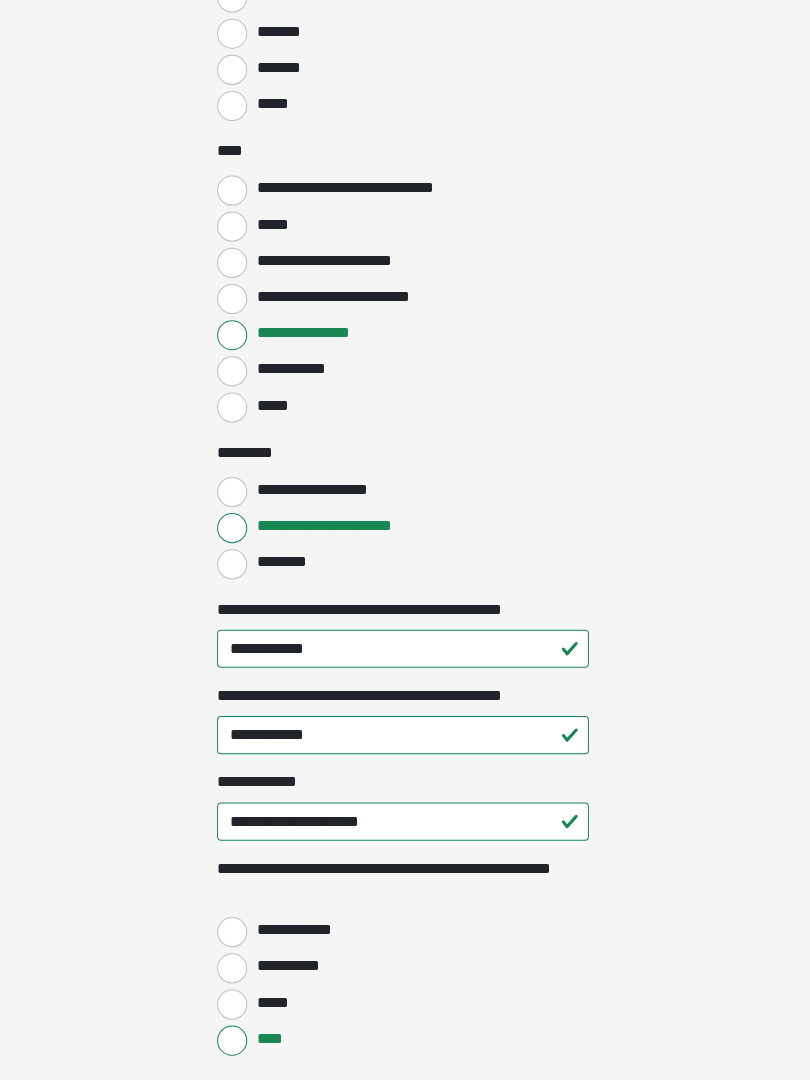 click on "*****" at bounding box center (235, 1005) 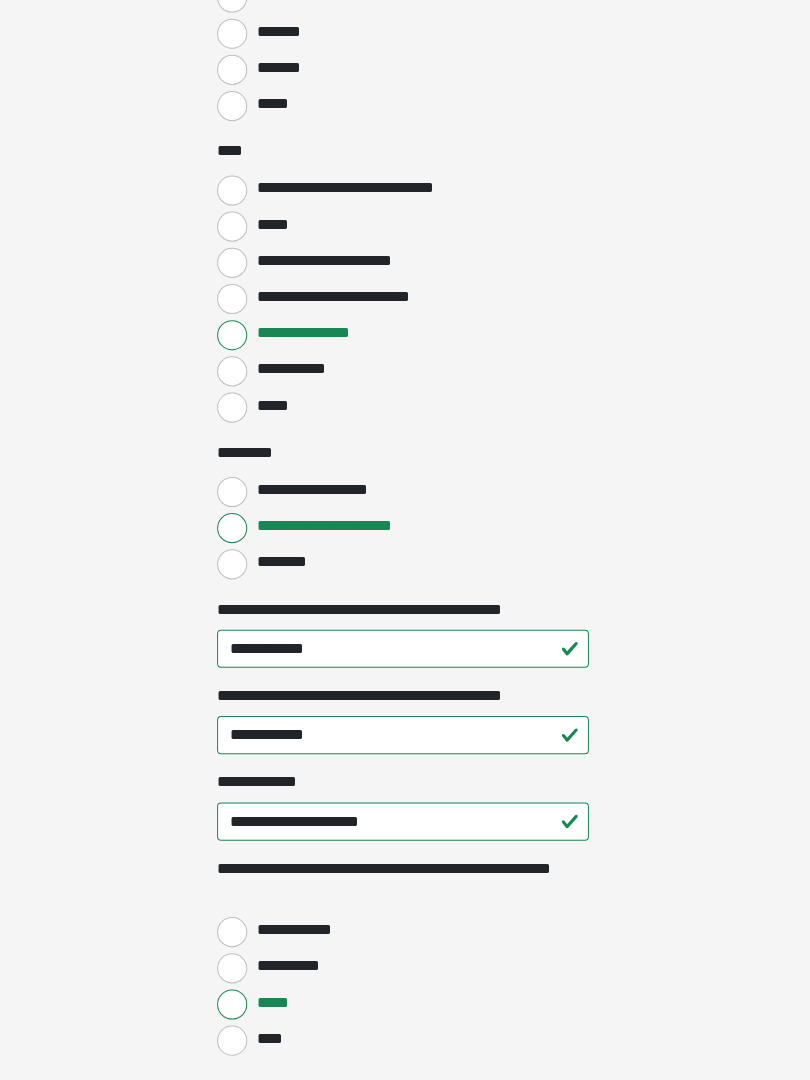 click on "****" at bounding box center (270, 1039) 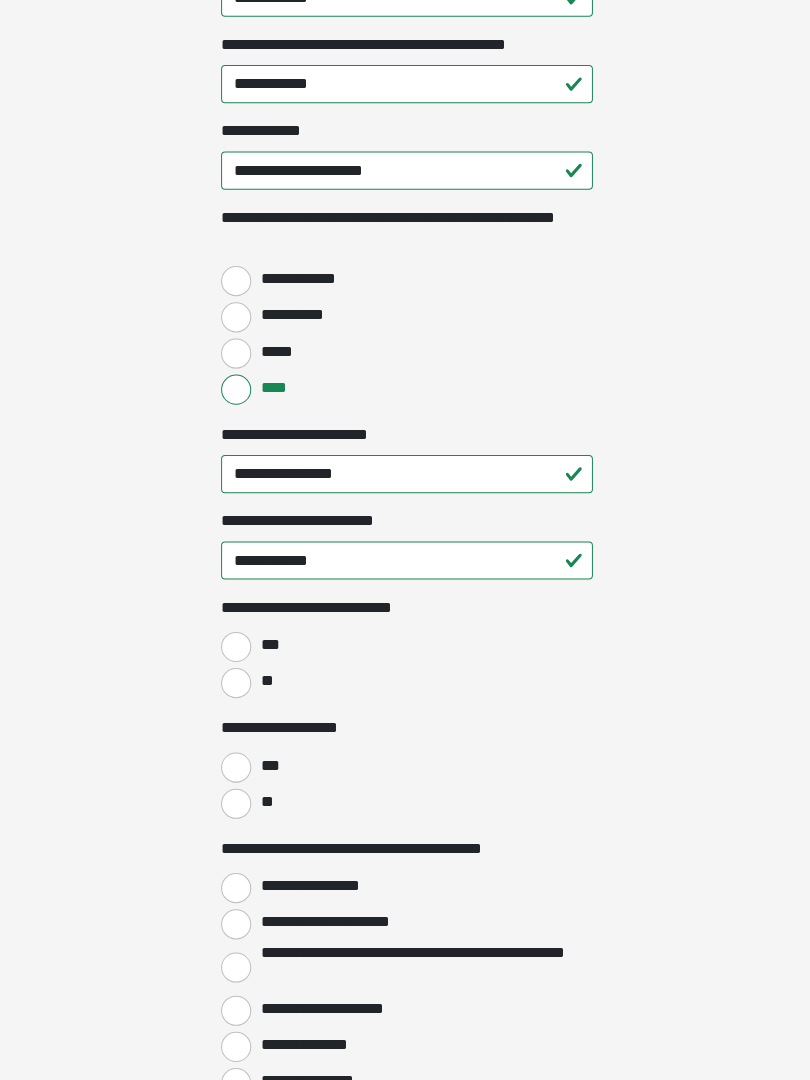 scroll, scrollTop: 2566, scrollLeft: 0, axis: vertical 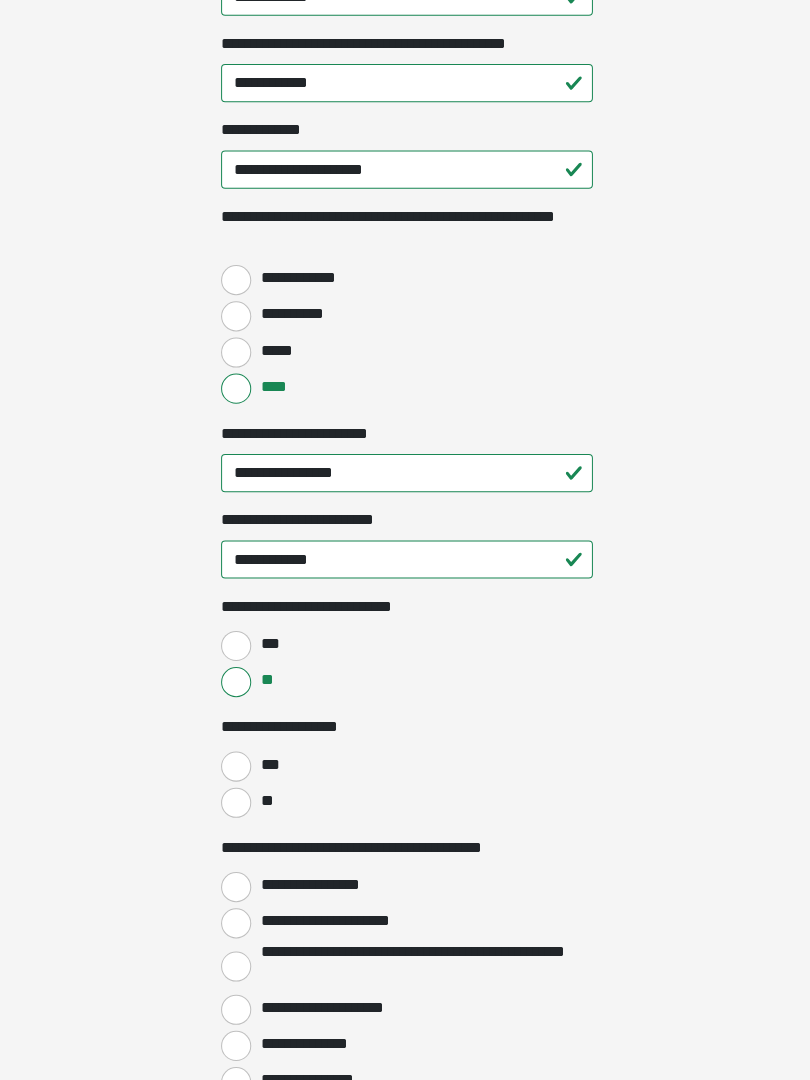 click on "**" at bounding box center [235, 804] 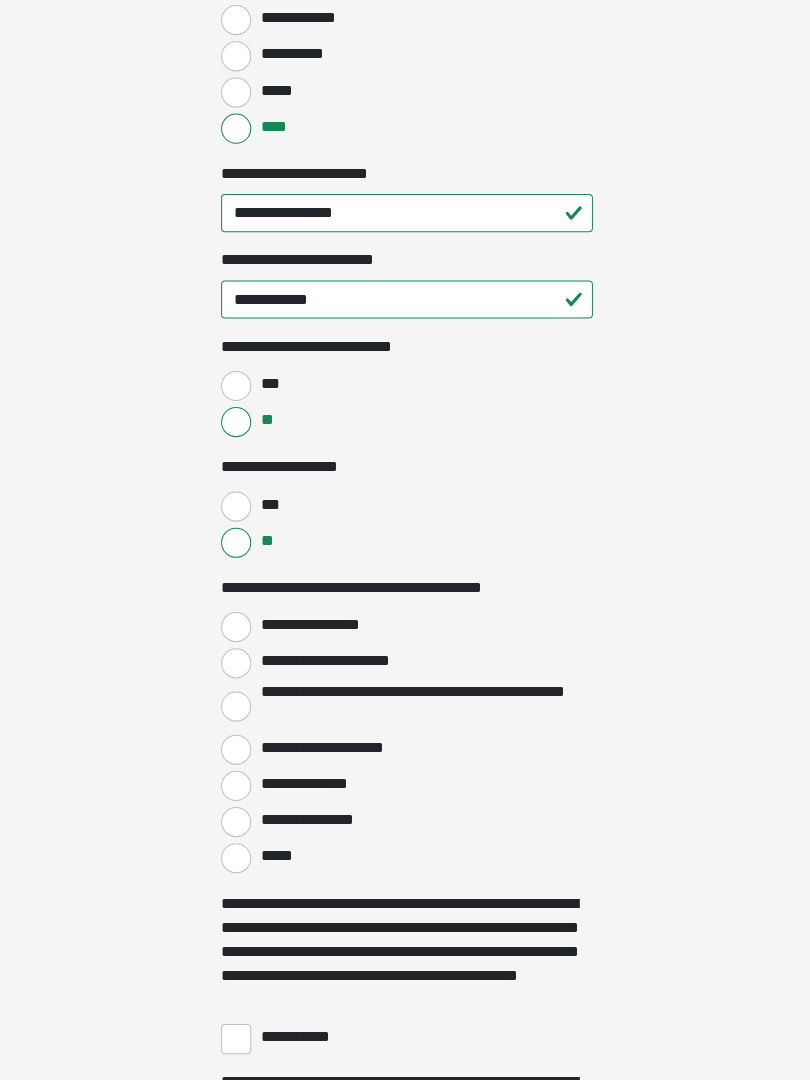 click on "**********" at bounding box center (235, 629) 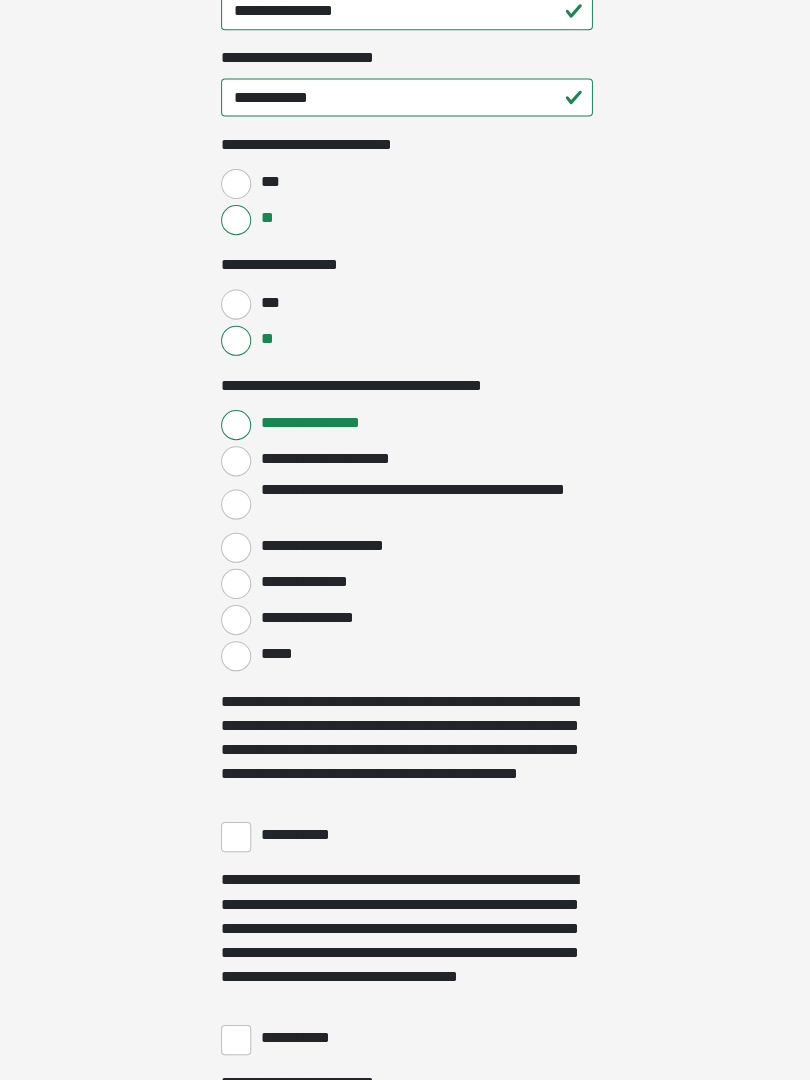scroll, scrollTop: 3033, scrollLeft: 0, axis: vertical 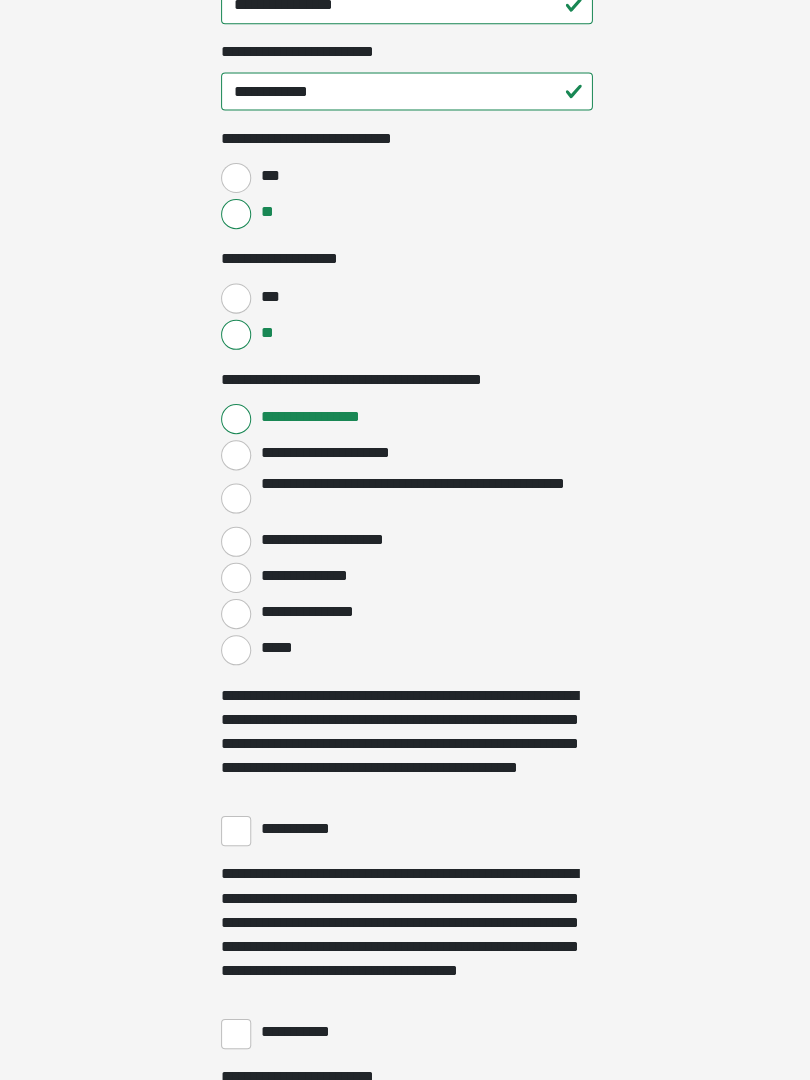 click on "**********" at bounding box center (235, 832) 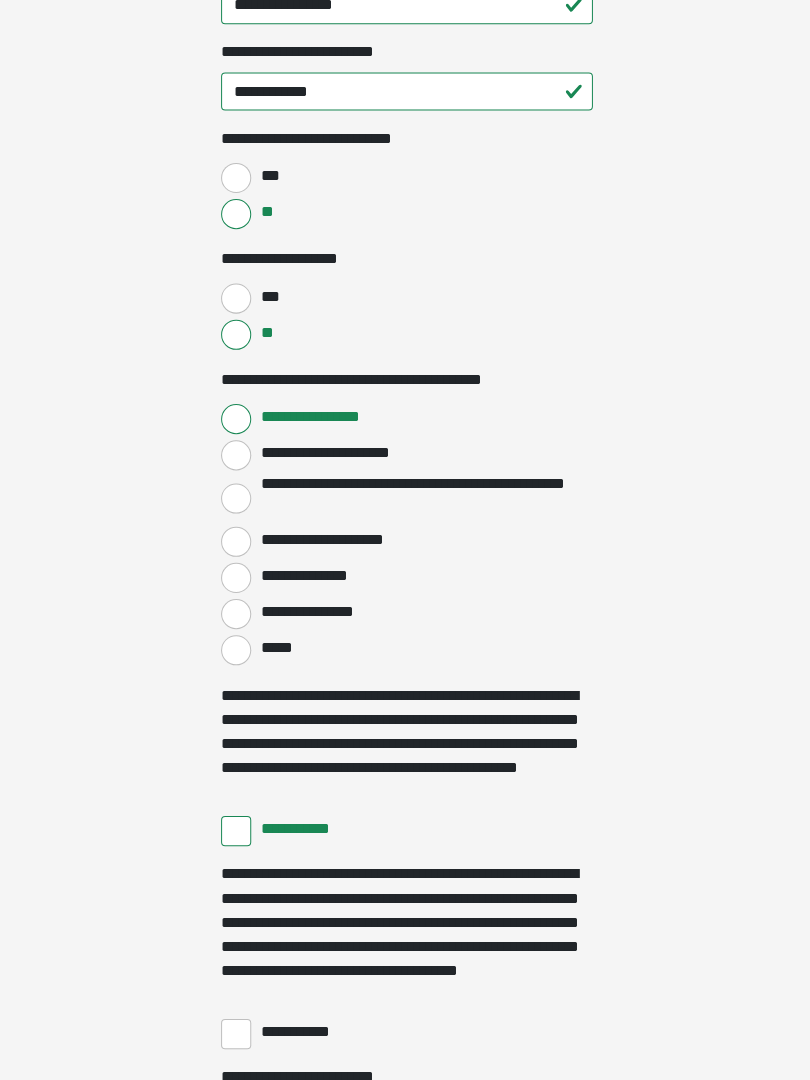 click on "**********" at bounding box center [235, 1034] 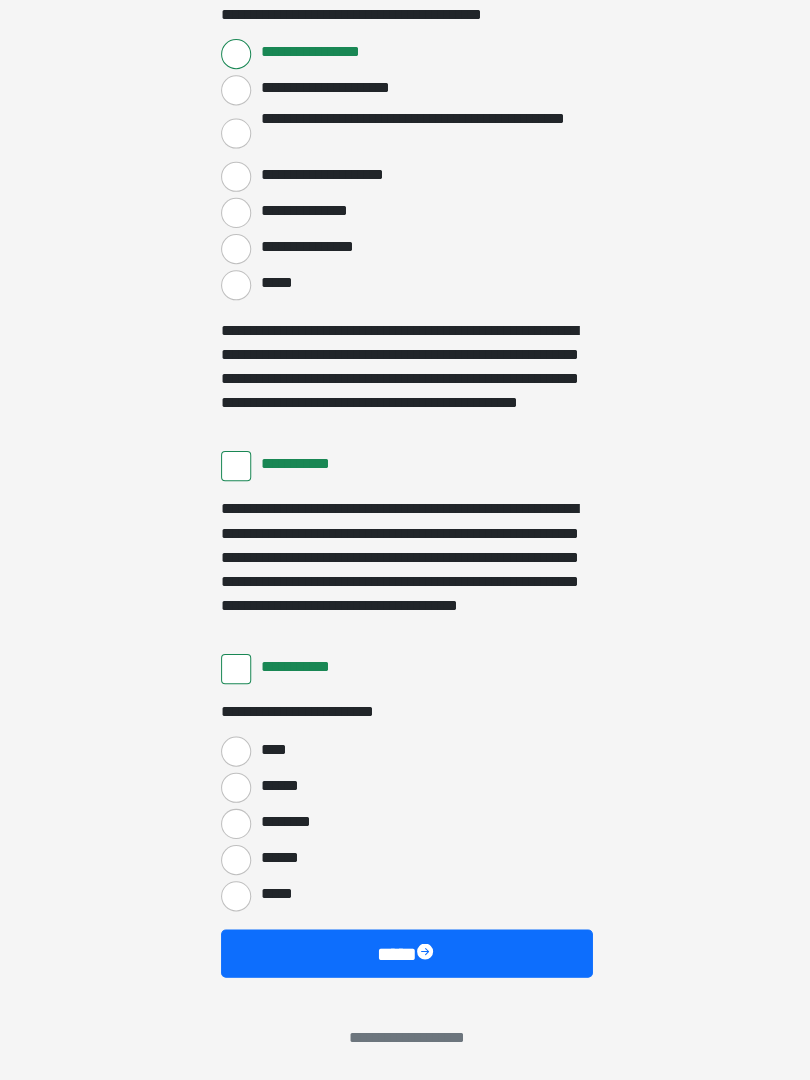 scroll, scrollTop: 3397, scrollLeft: 0, axis: vertical 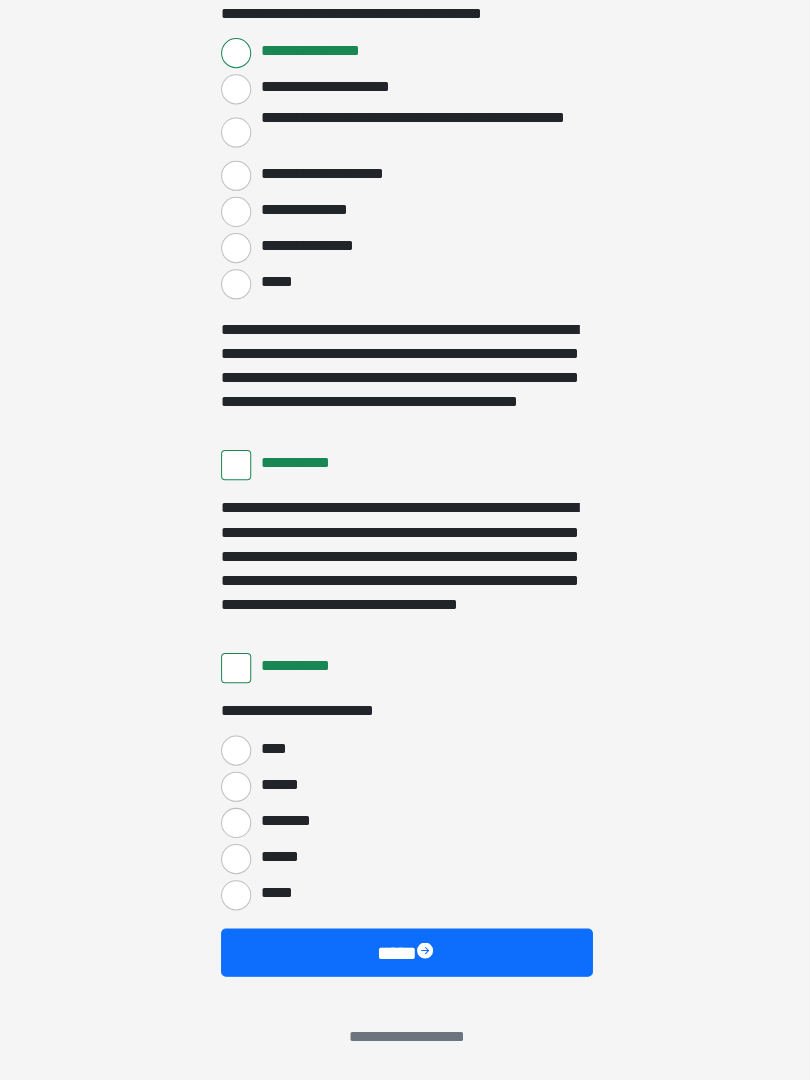 click on "****" at bounding box center [235, 752] 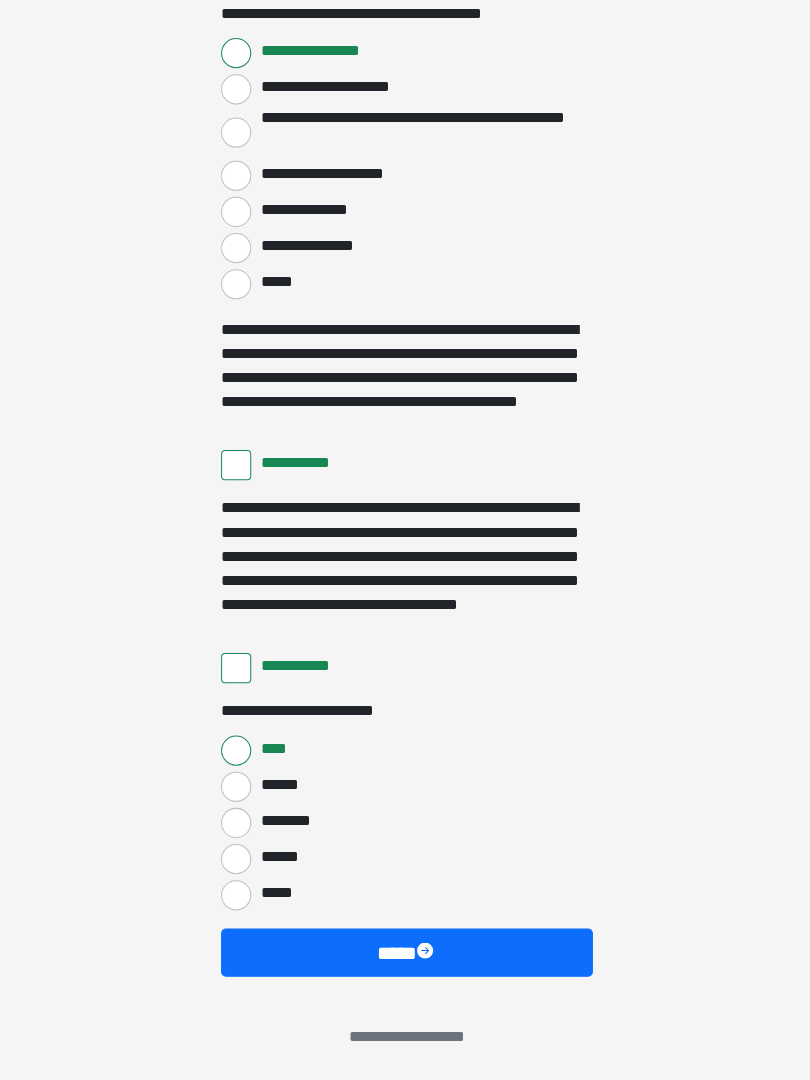 click on "****" at bounding box center (405, 953) 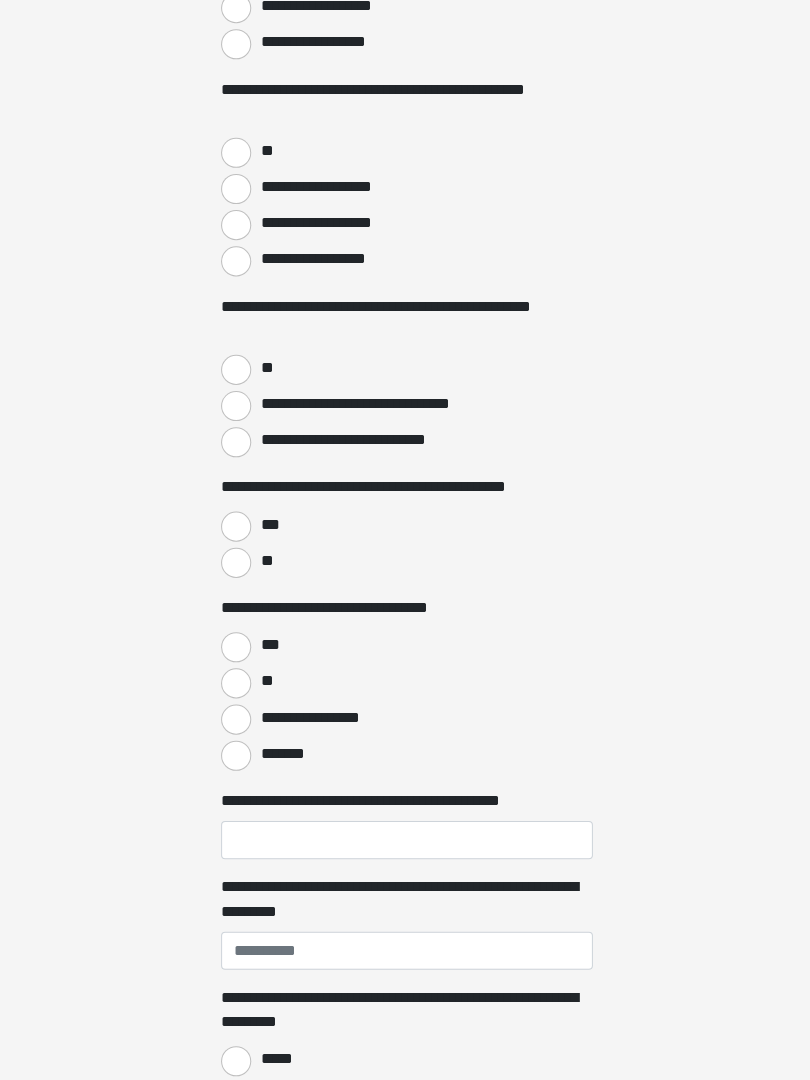 scroll, scrollTop: 0, scrollLeft: 0, axis: both 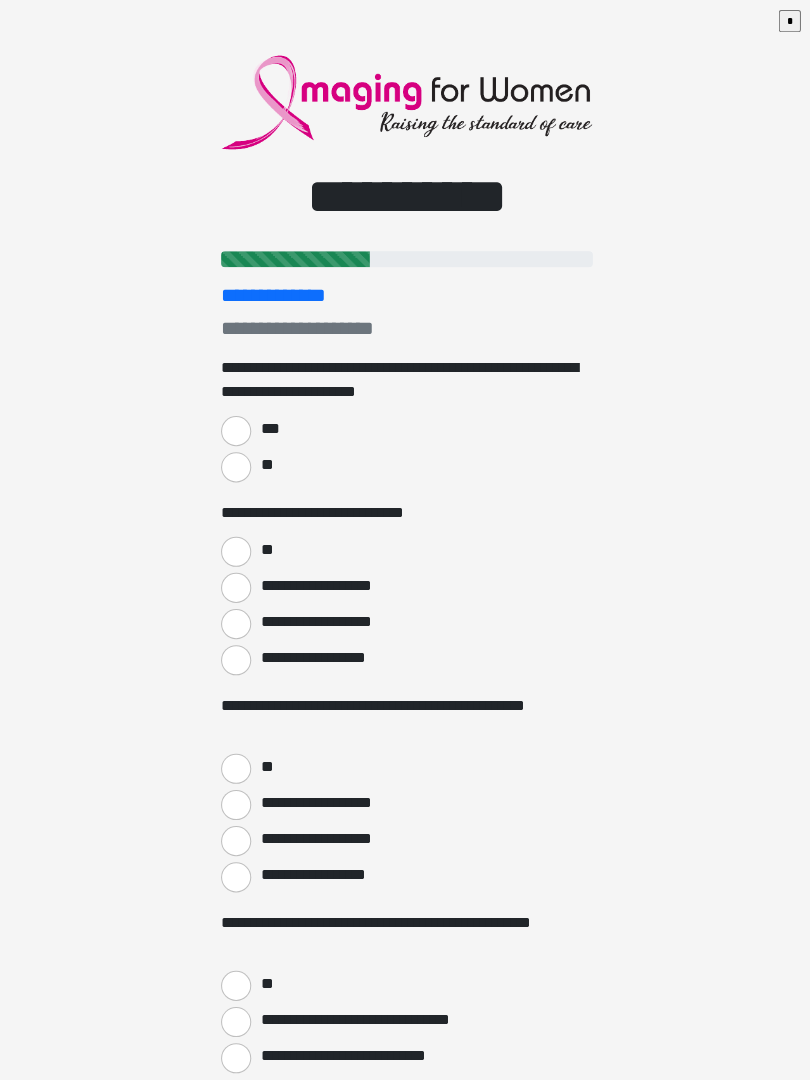 click on "***" at bounding box center [235, 429] 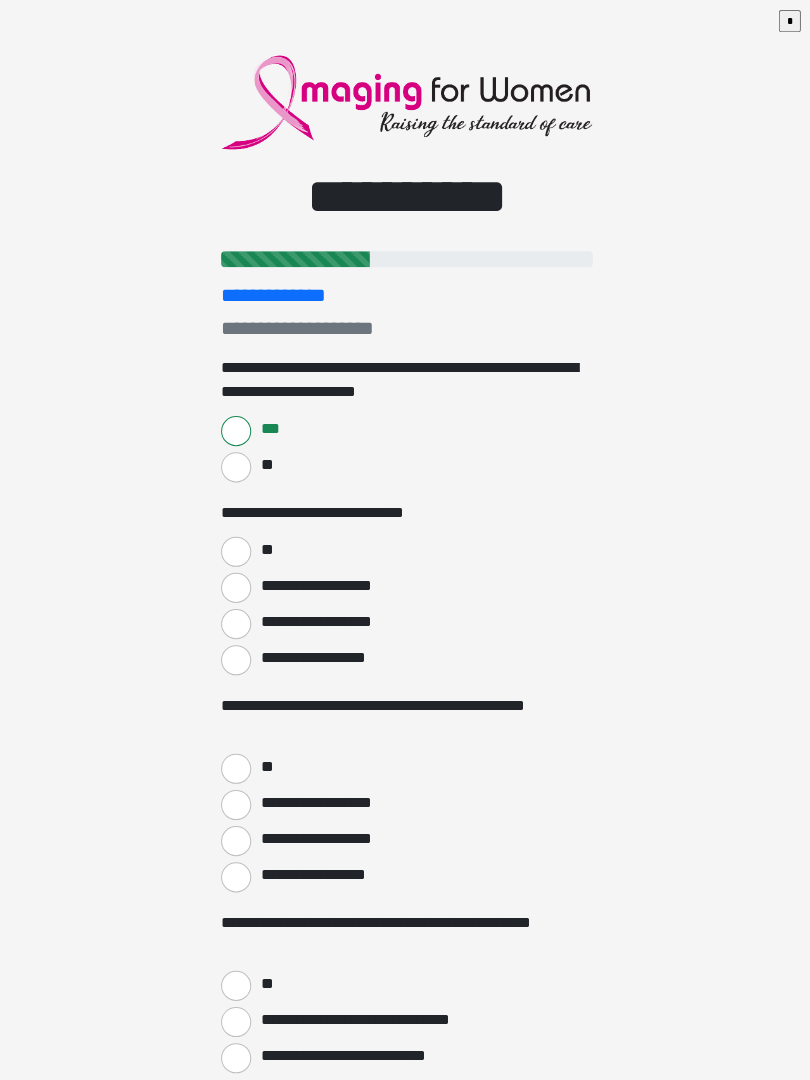 click on "**********" at bounding box center [235, 585] 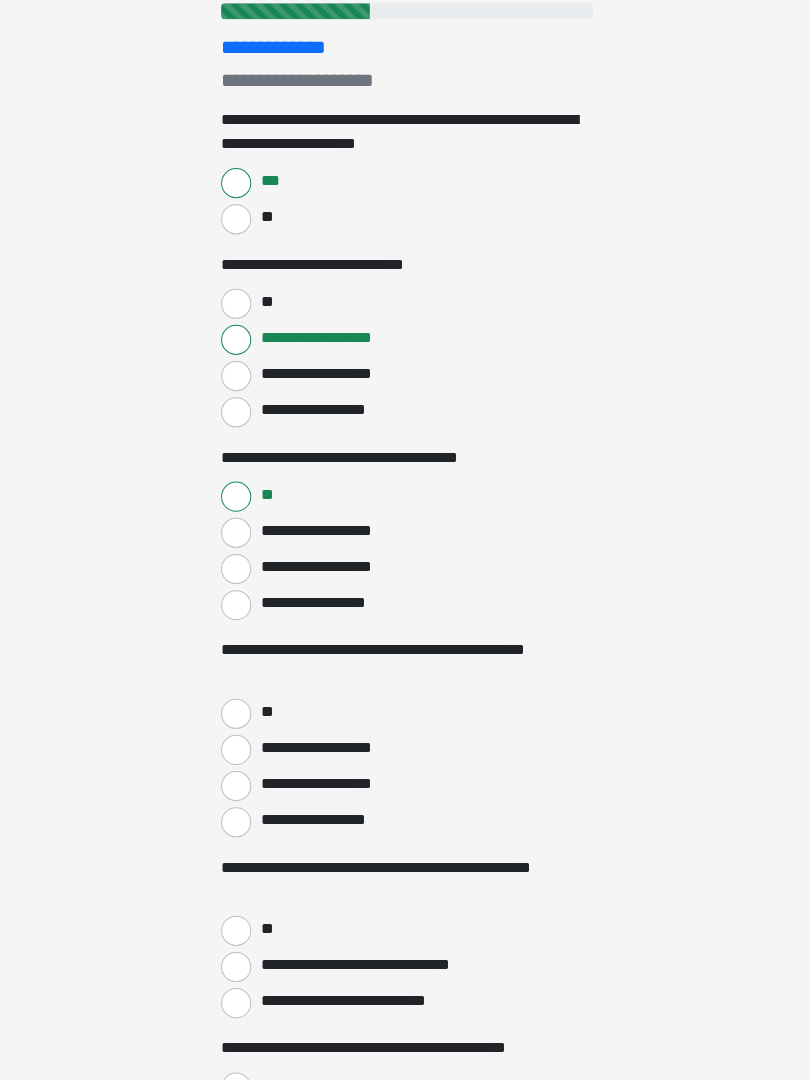 scroll, scrollTop: 242, scrollLeft: 0, axis: vertical 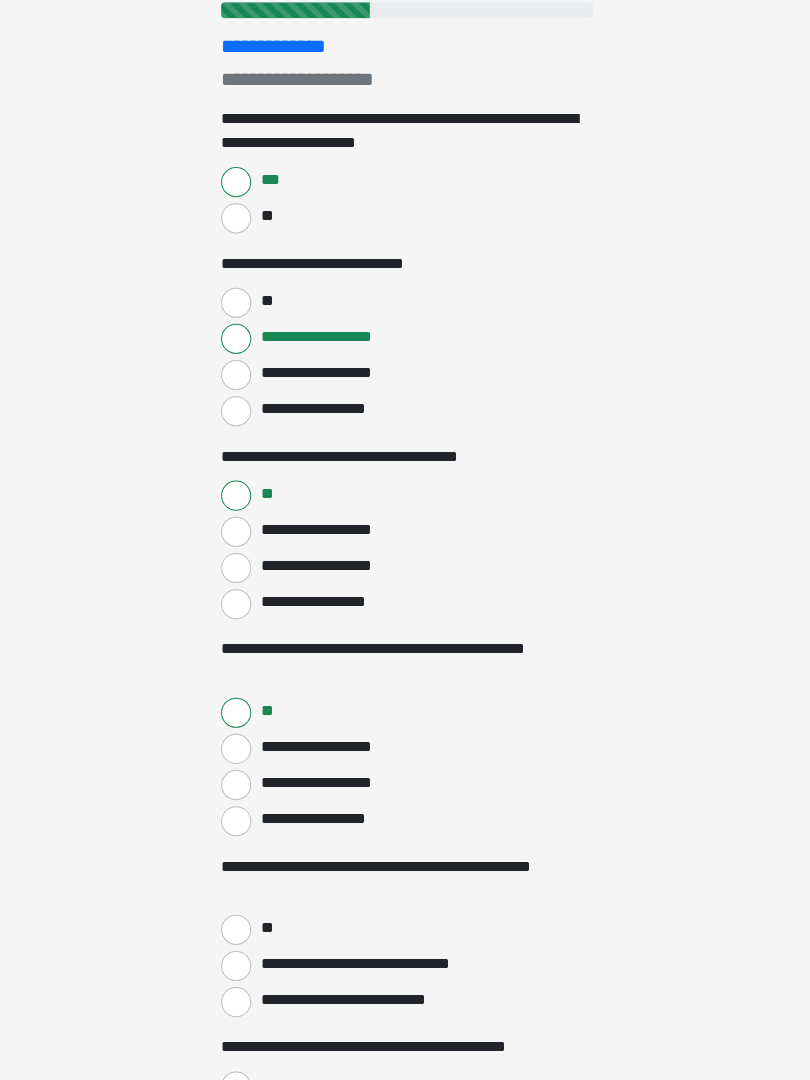 click on "**" at bounding box center [235, 930] 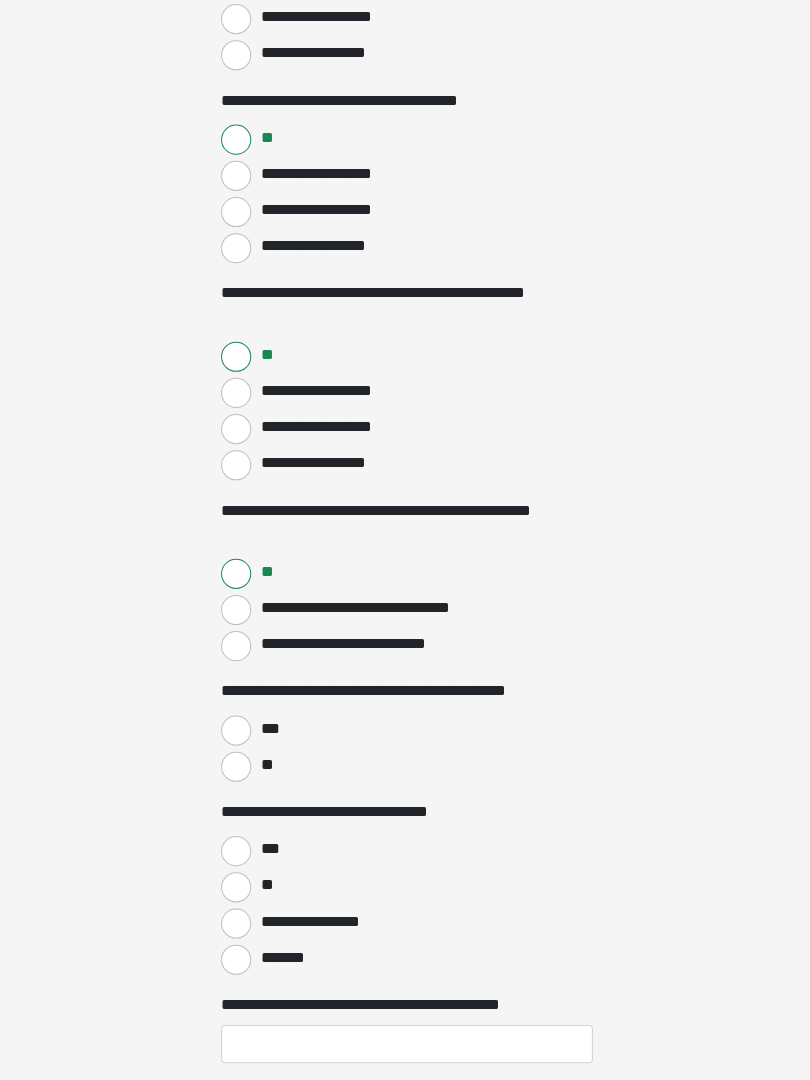 scroll, scrollTop: 602, scrollLeft: 0, axis: vertical 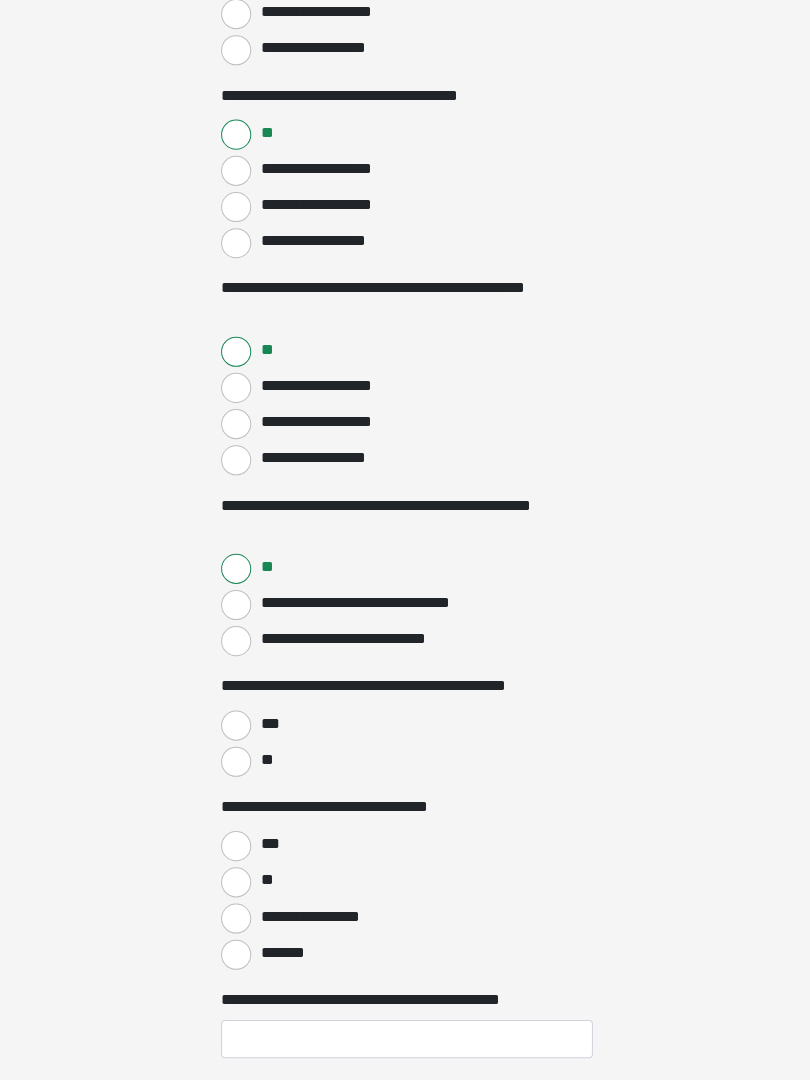 click on "***" at bounding box center [235, 727] 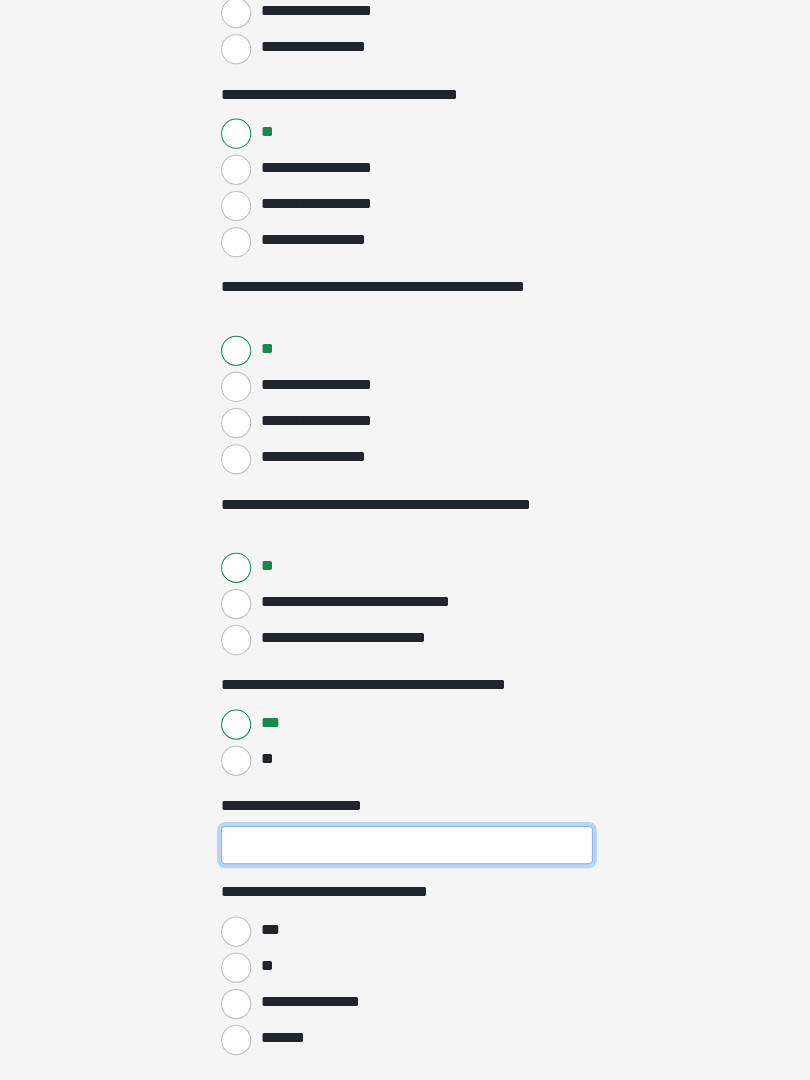 click on "**********" at bounding box center [405, 846] 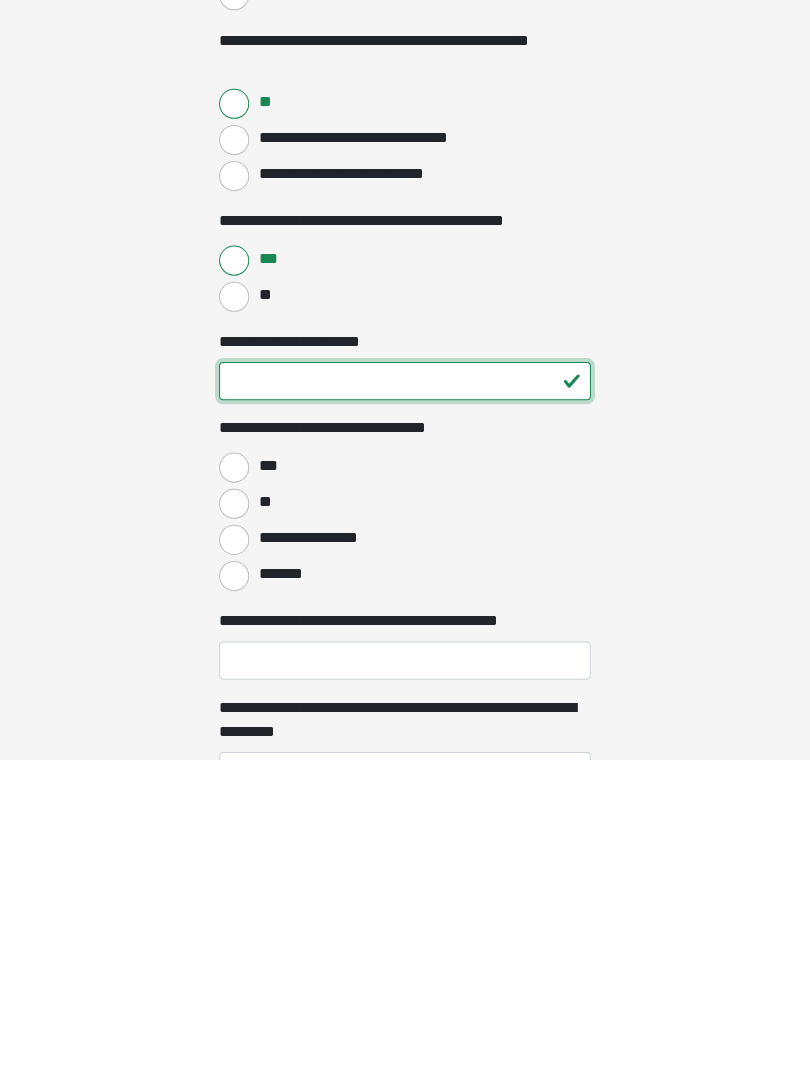 type on "**" 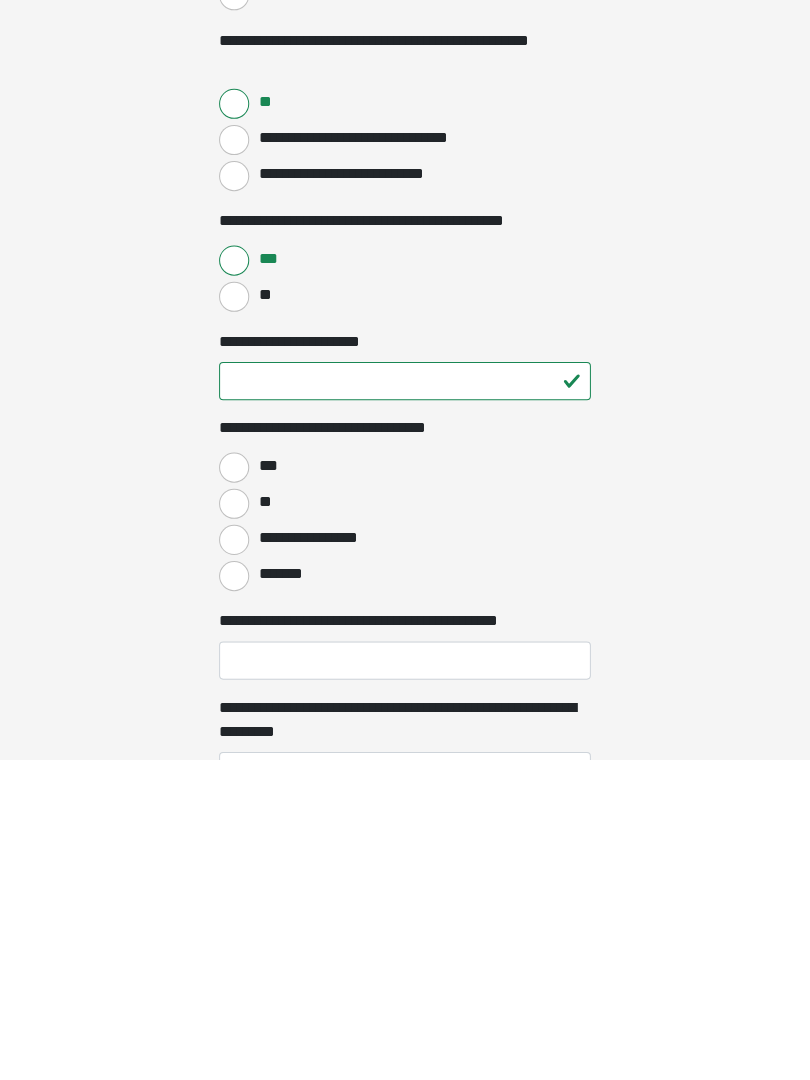 click on "***" at bounding box center (235, 789) 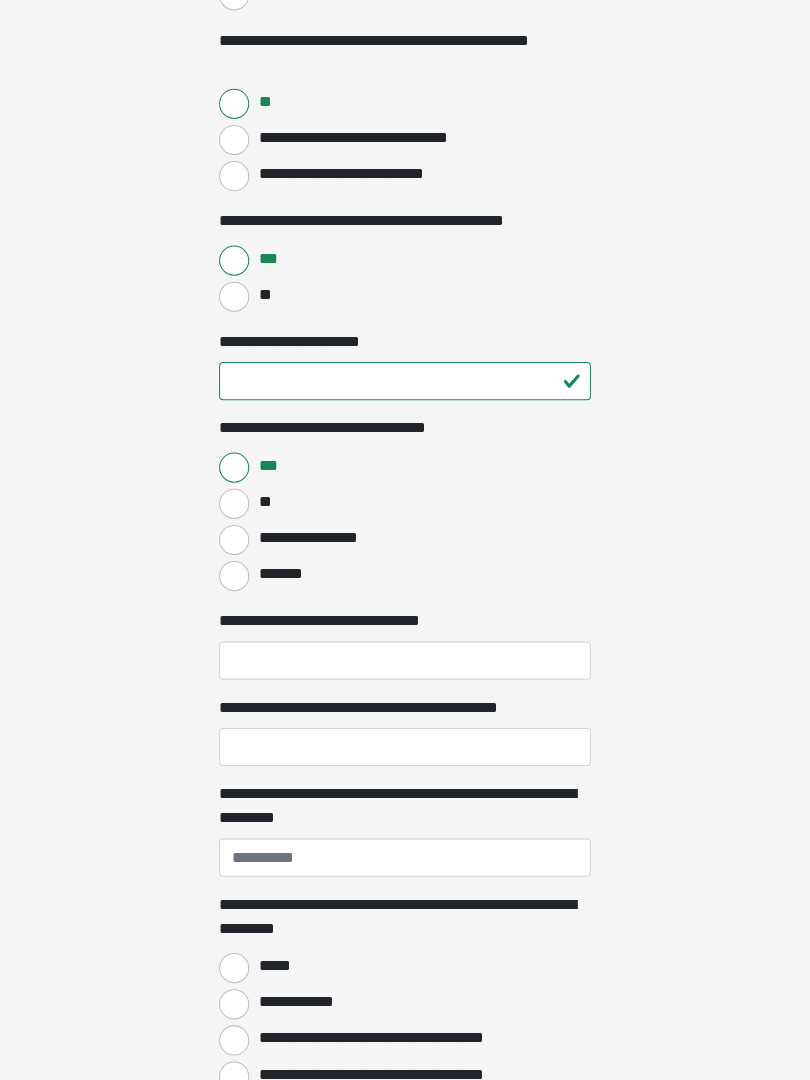 click on "**********" at bounding box center [235, 542] 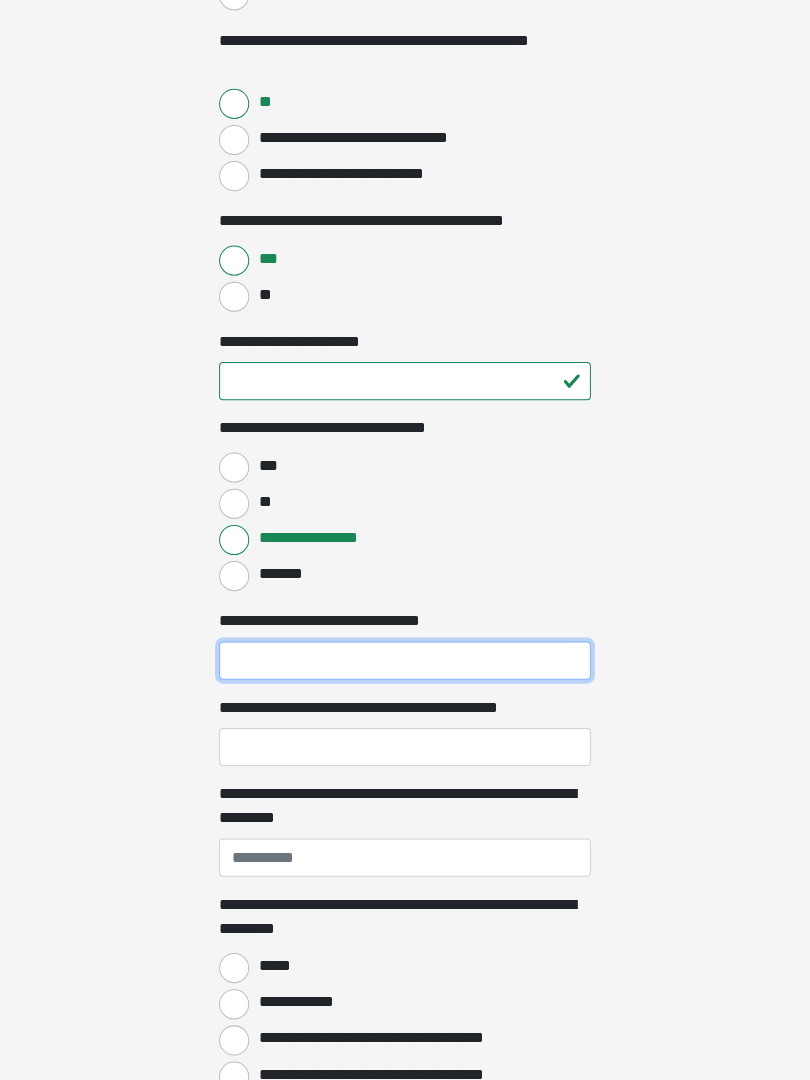 click on "**********" at bounding box center [405, 662] 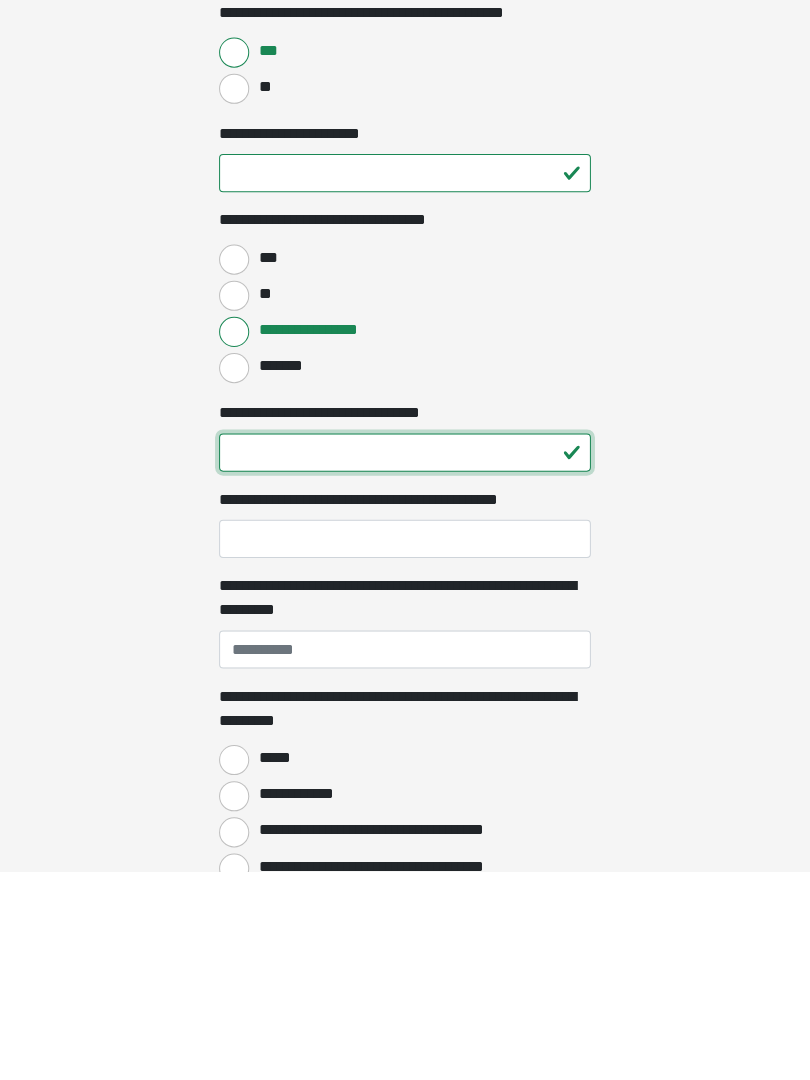 type on "**" 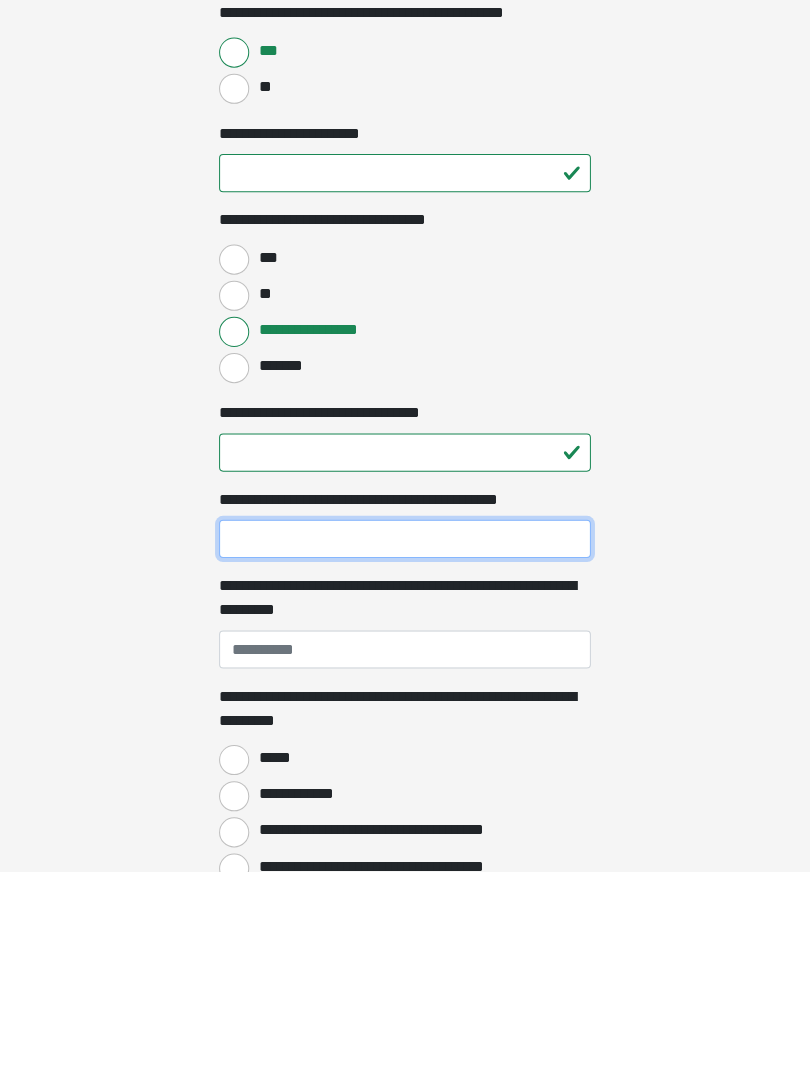 click on "**********" at bounding box center (405, 749) 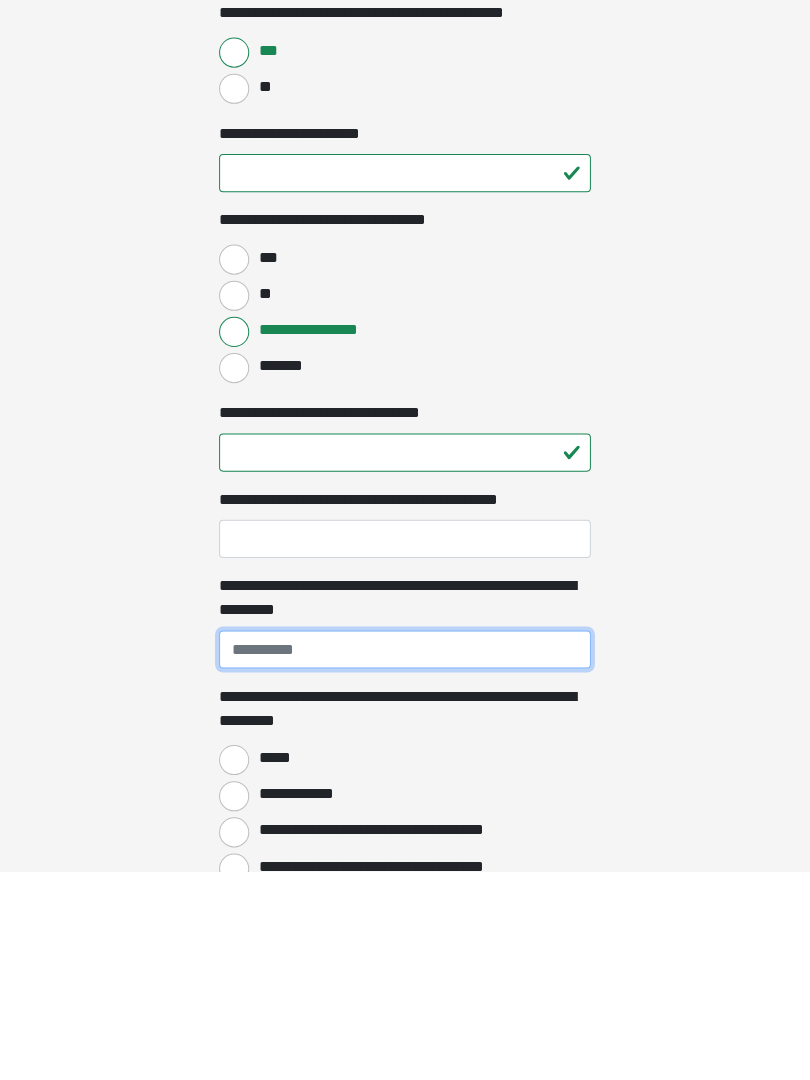 click on "**********" at bounding box center [405, 859] 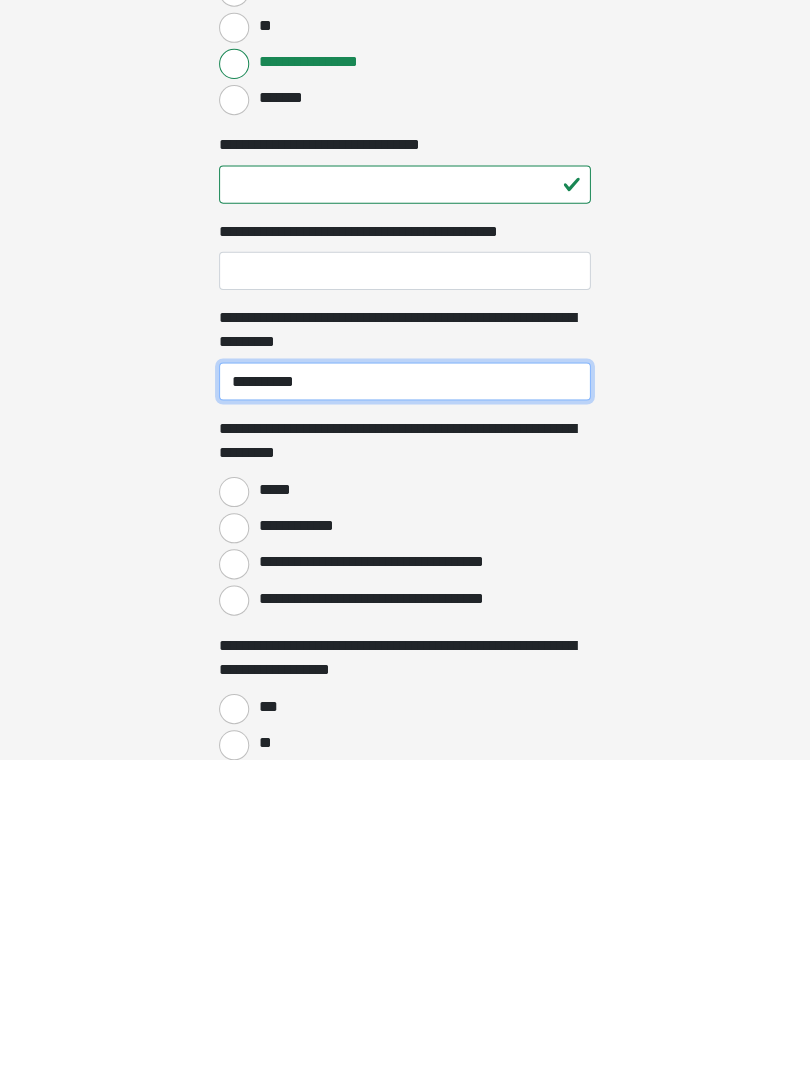 scroll, scrollTop: 1221, scrollLeft: 0, axis: vertical 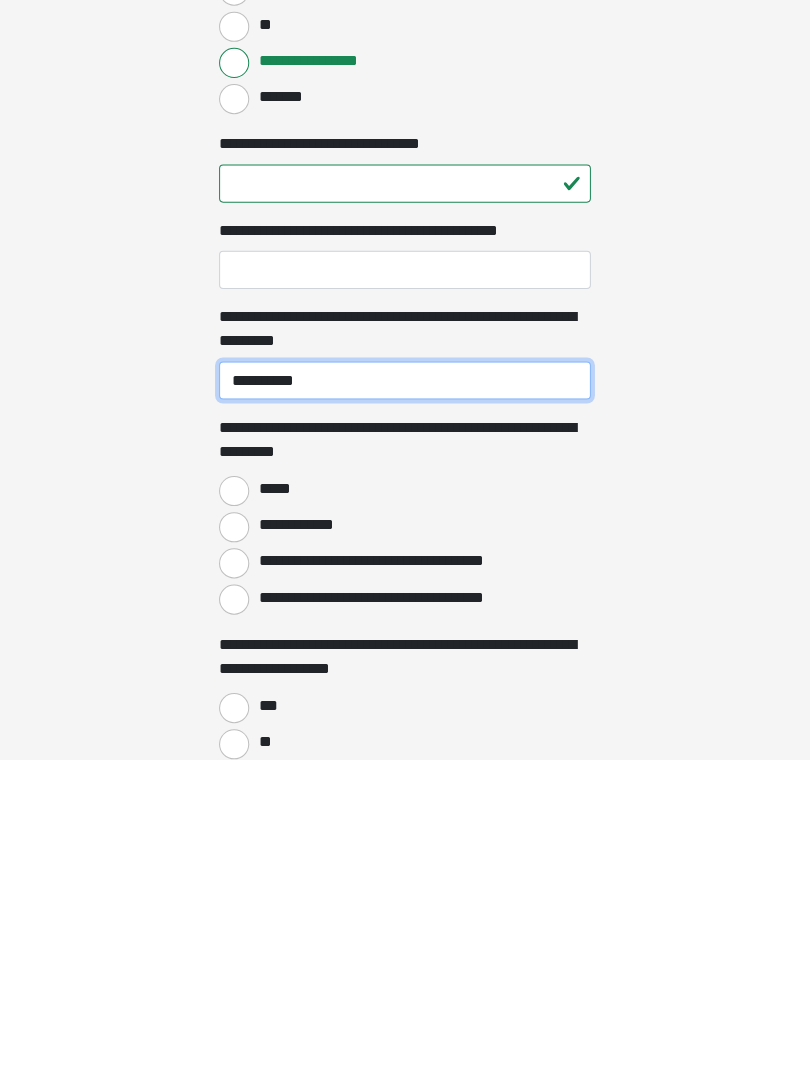 type on "**********" 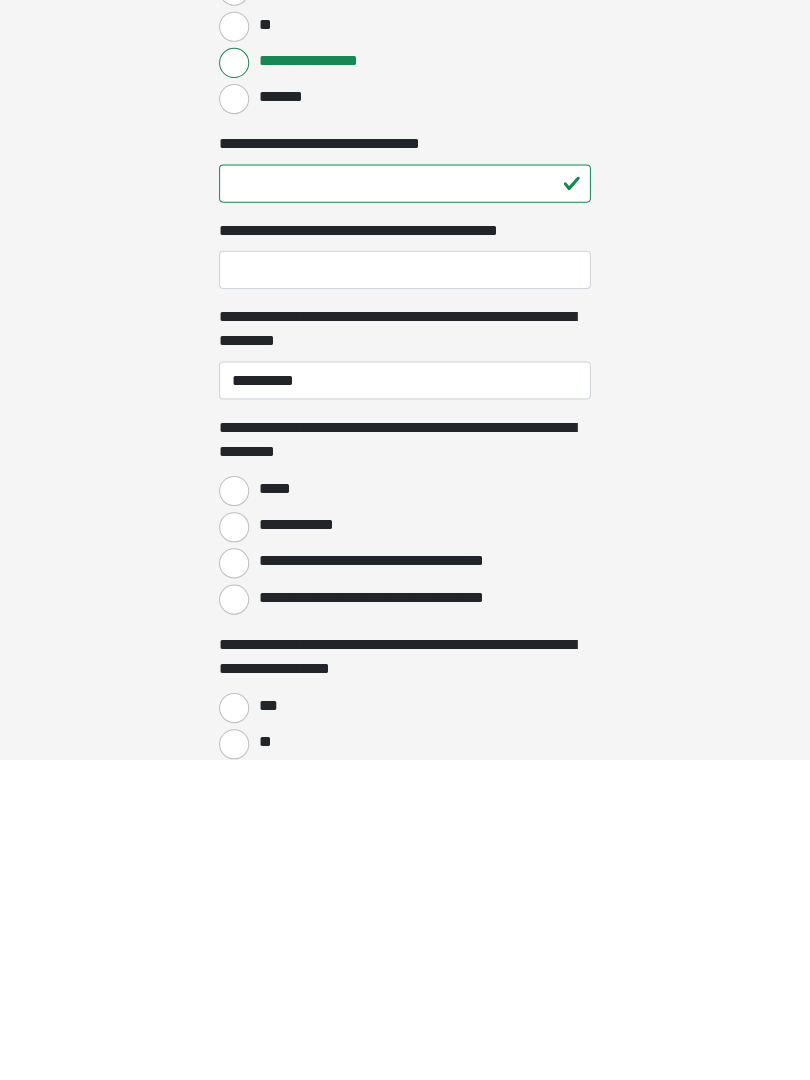 click on "*****" at bounding box center [235, 812] 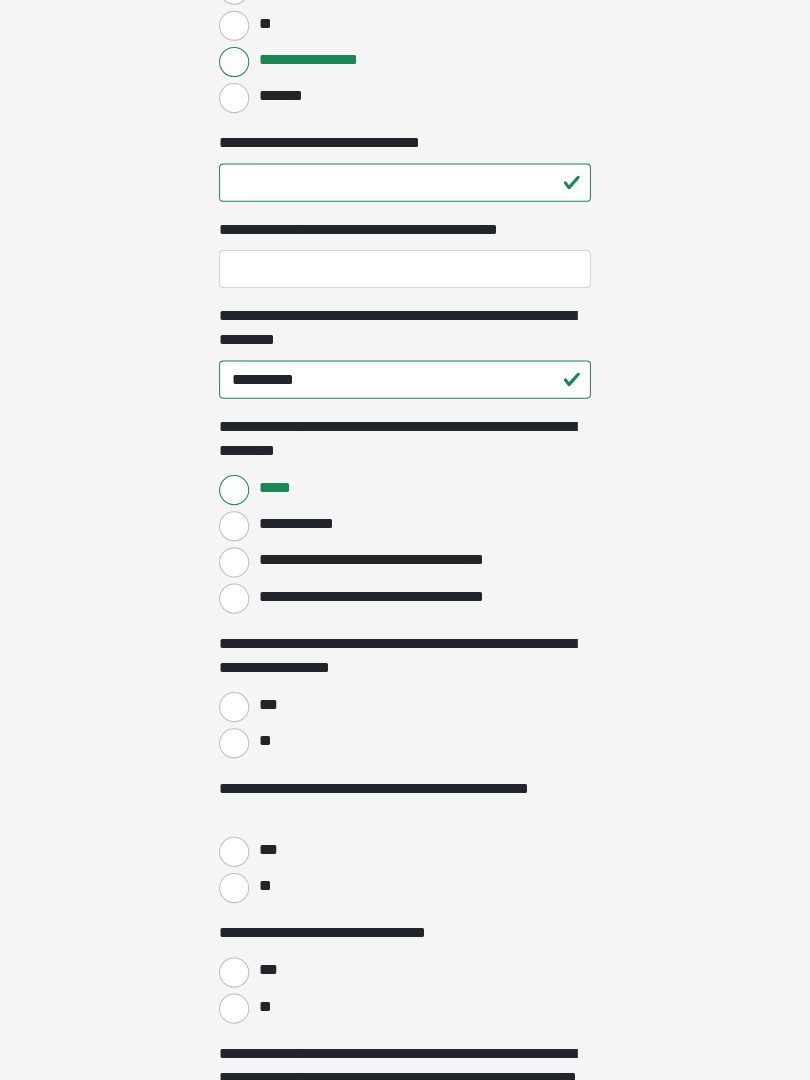 click on "***" at bounding box center [235, 709] 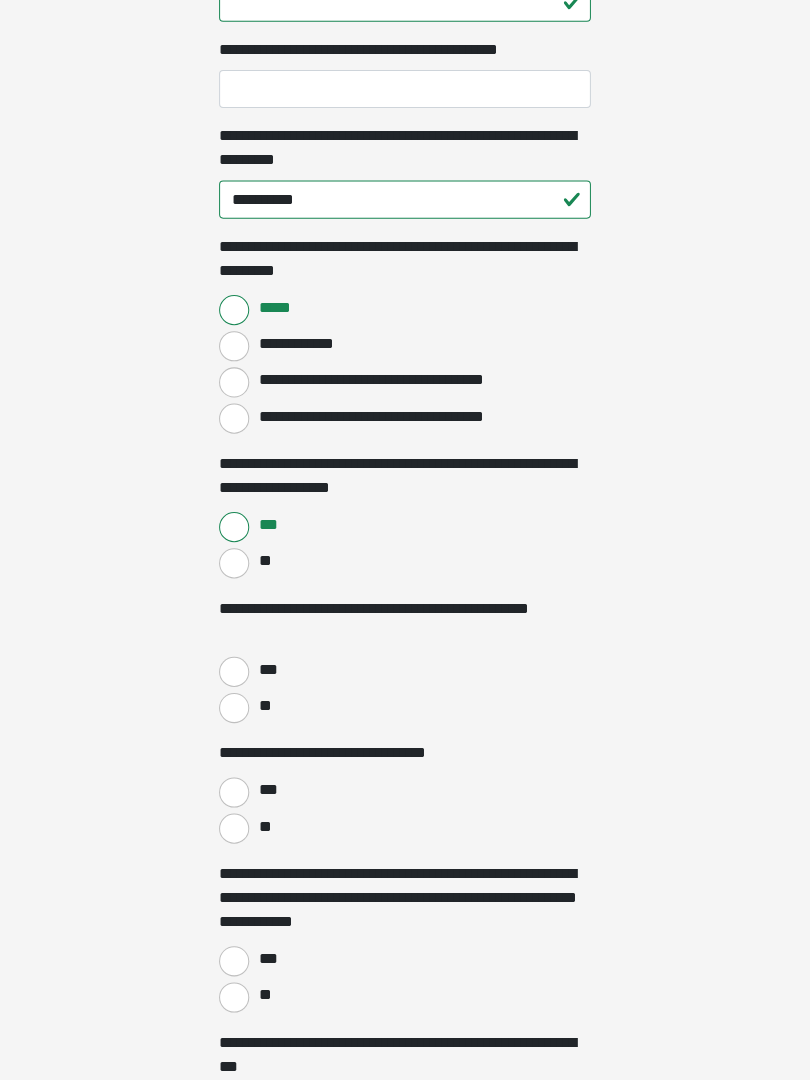 scroll, scrollTop: 1724, scrollLeft: 0, axis: vertical 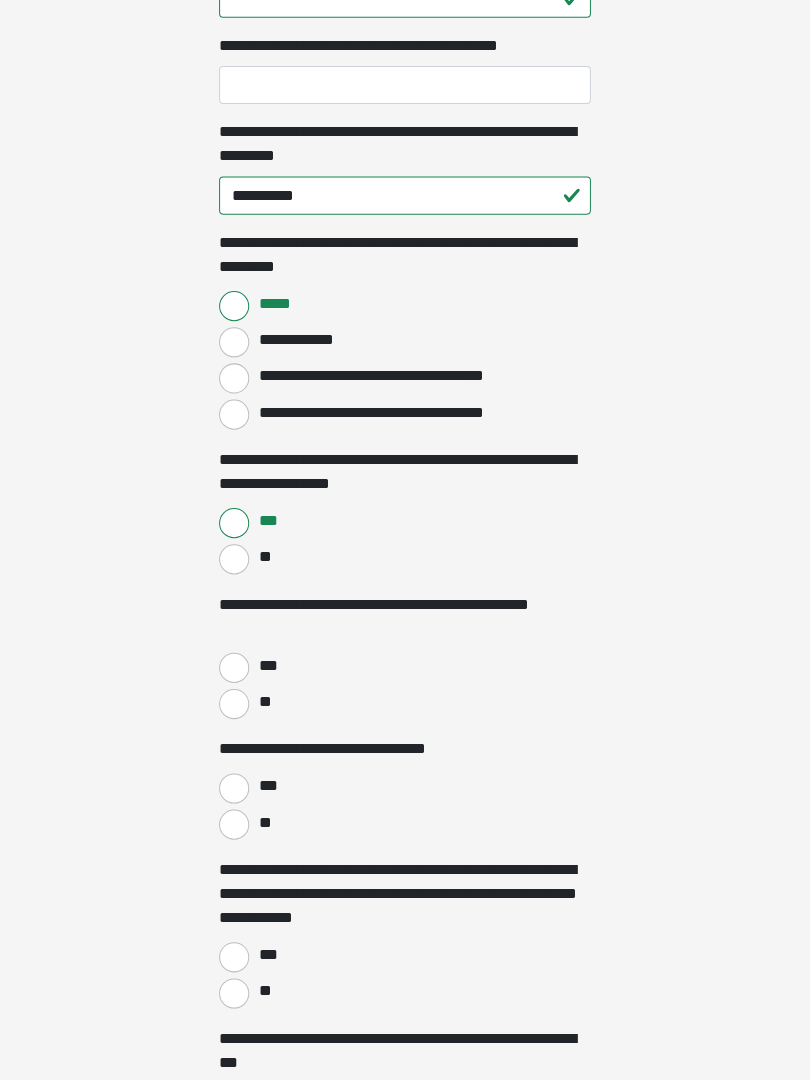 click on "**" at bounding box center [235, 705] 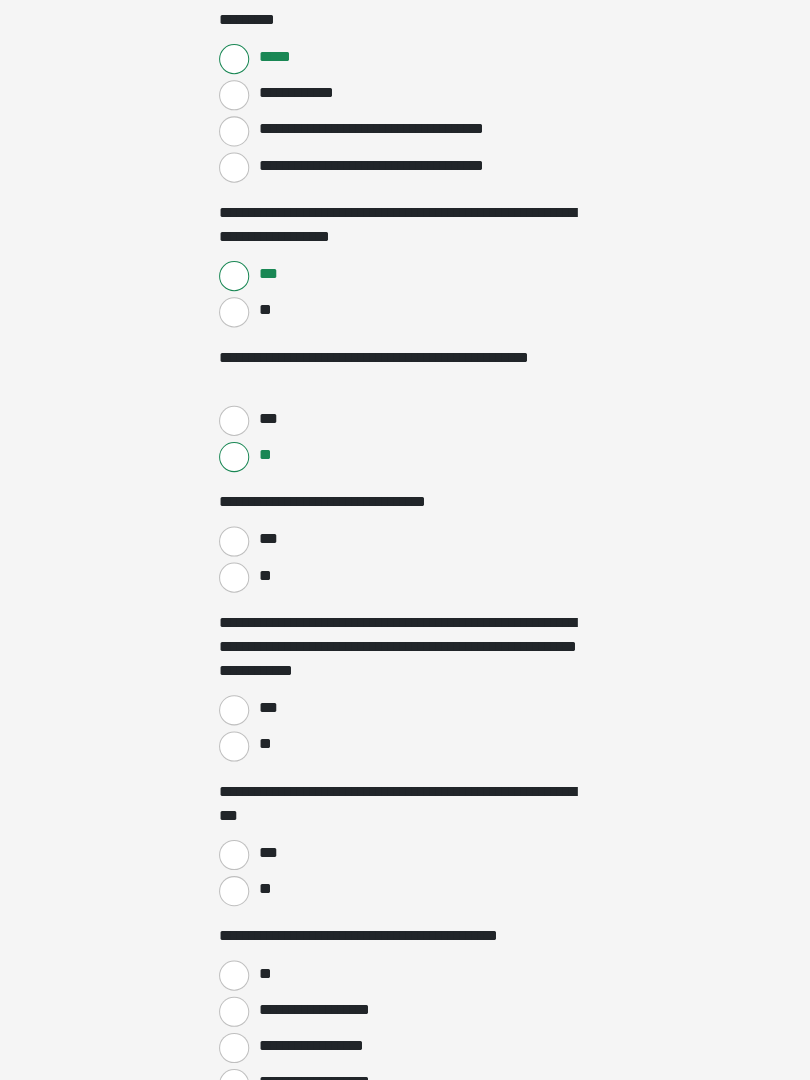 click on "**" at bounding box center (235, 580) 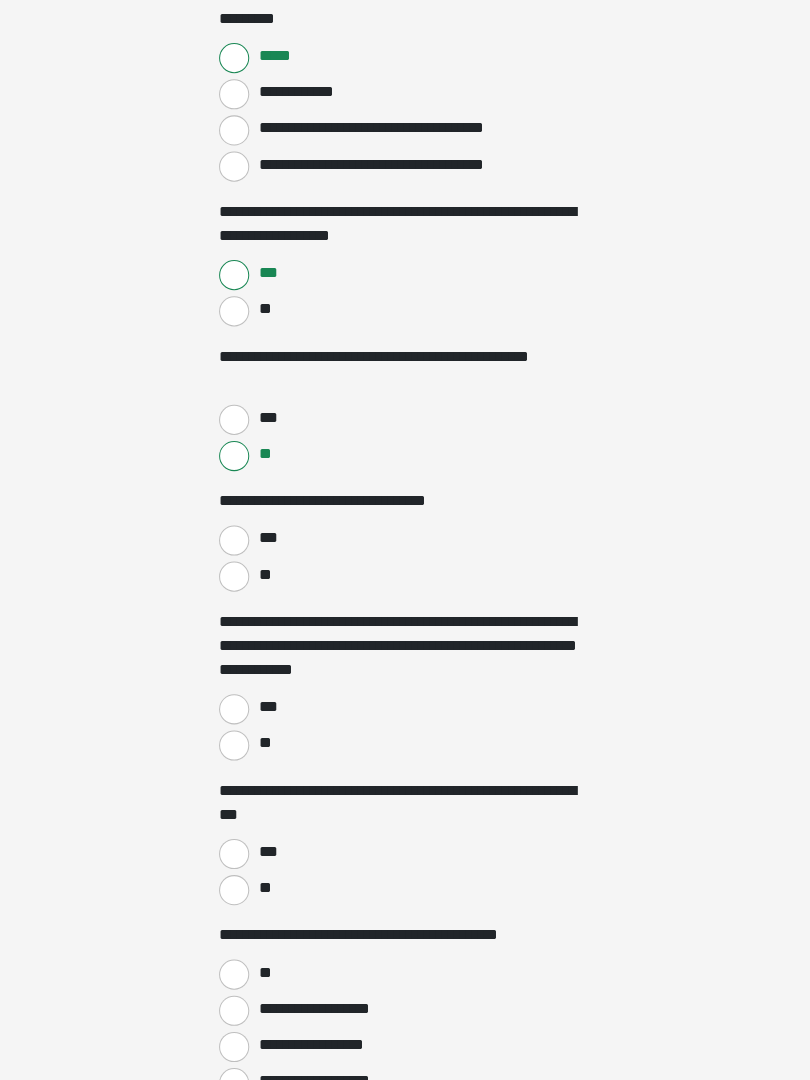 click on "***" at bounding box center [235, 711] 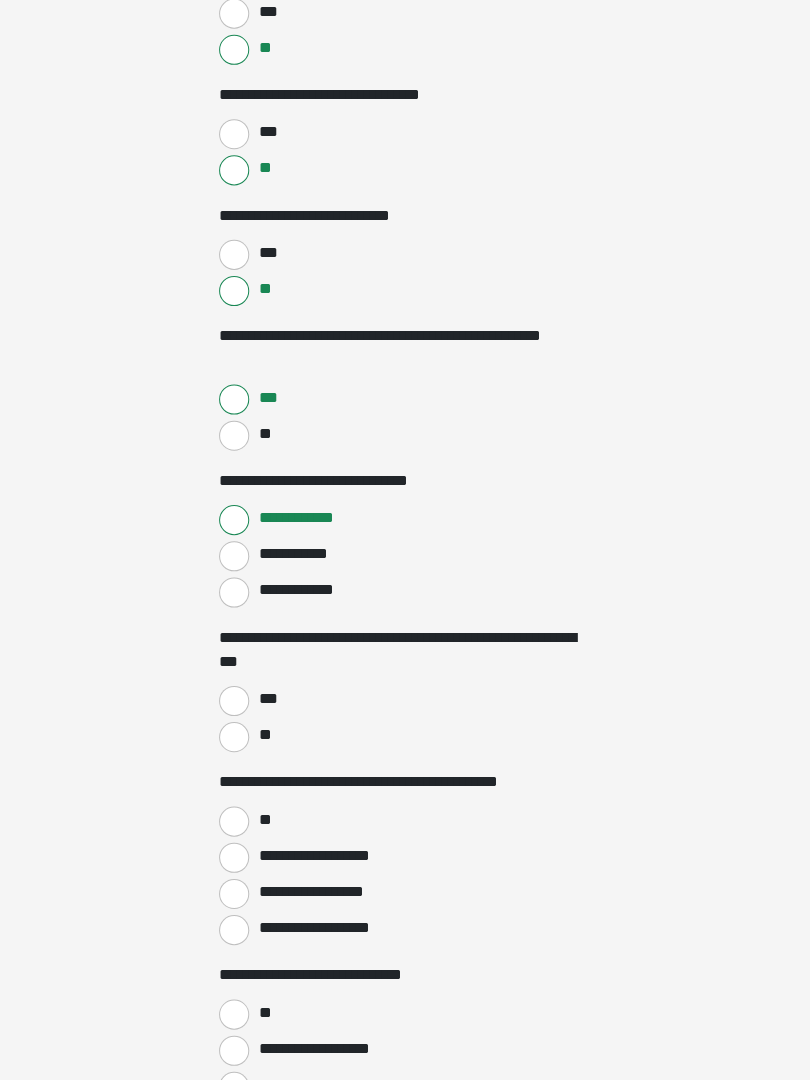scroll, scrollTop: 2927, scrollLeft: 0, axis: vertical 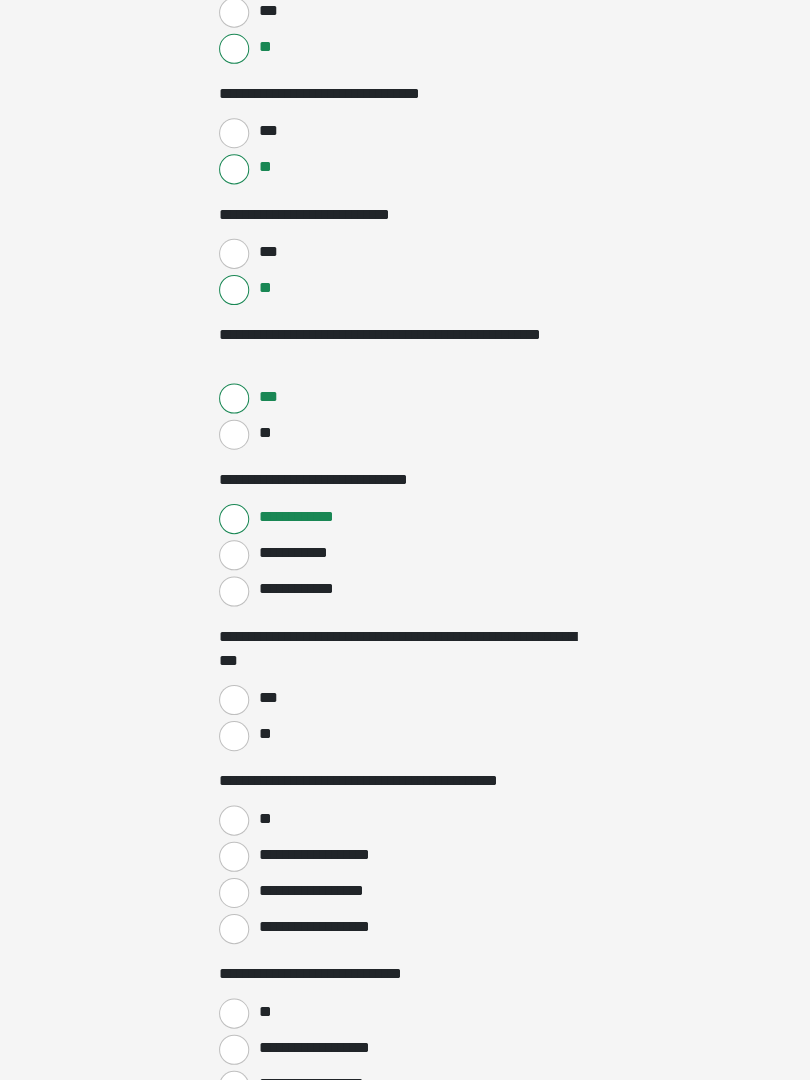 click on "**" at bounding box center (235, 738) 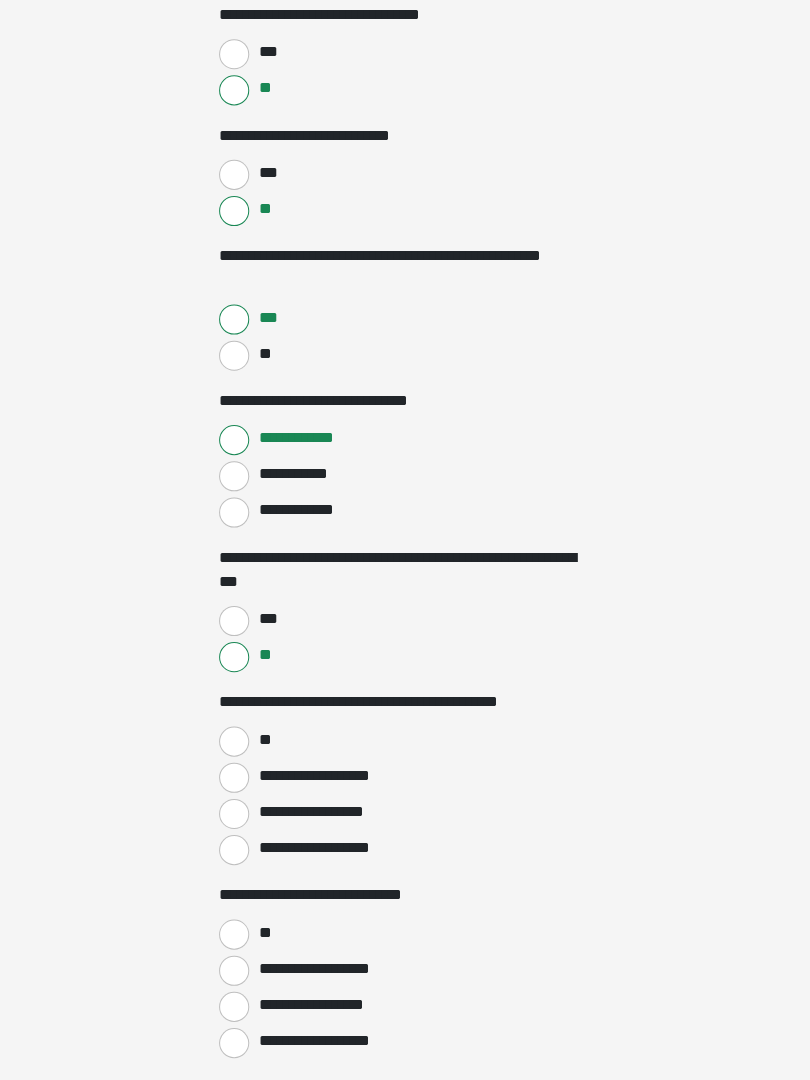 scroll, scrollTop: 3043, scrollLeft: 0, axis: vertical 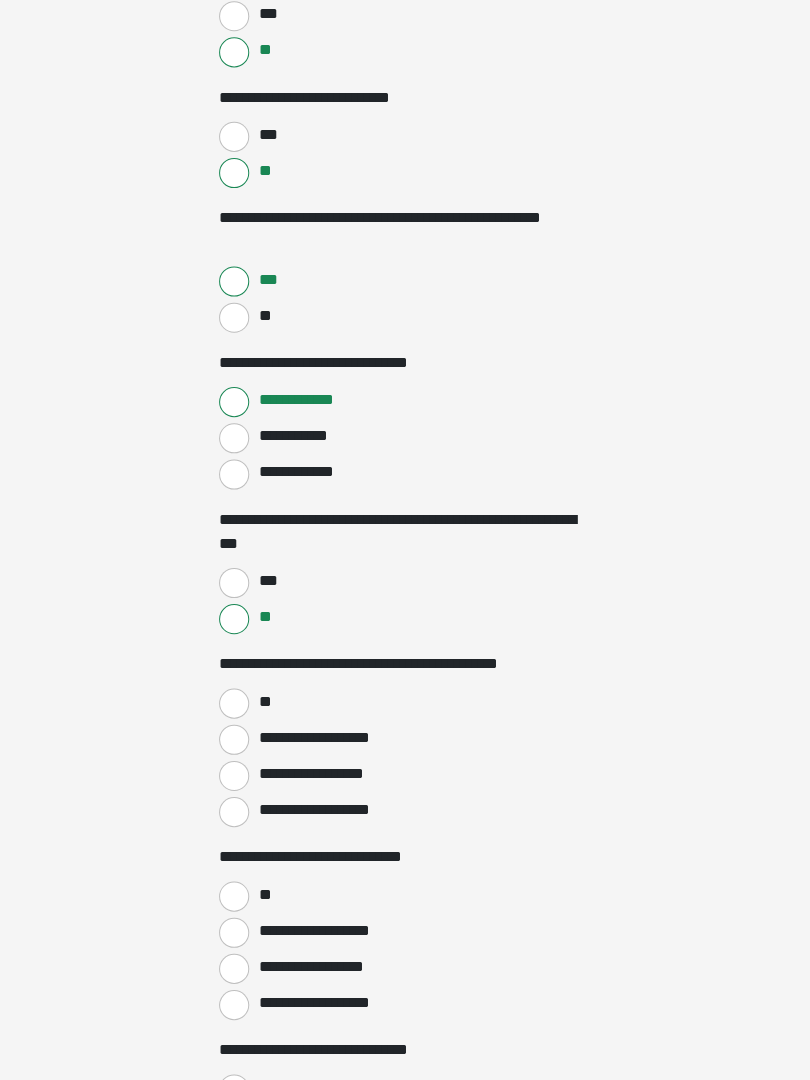 click on "**" at bounding box center [265, 704] 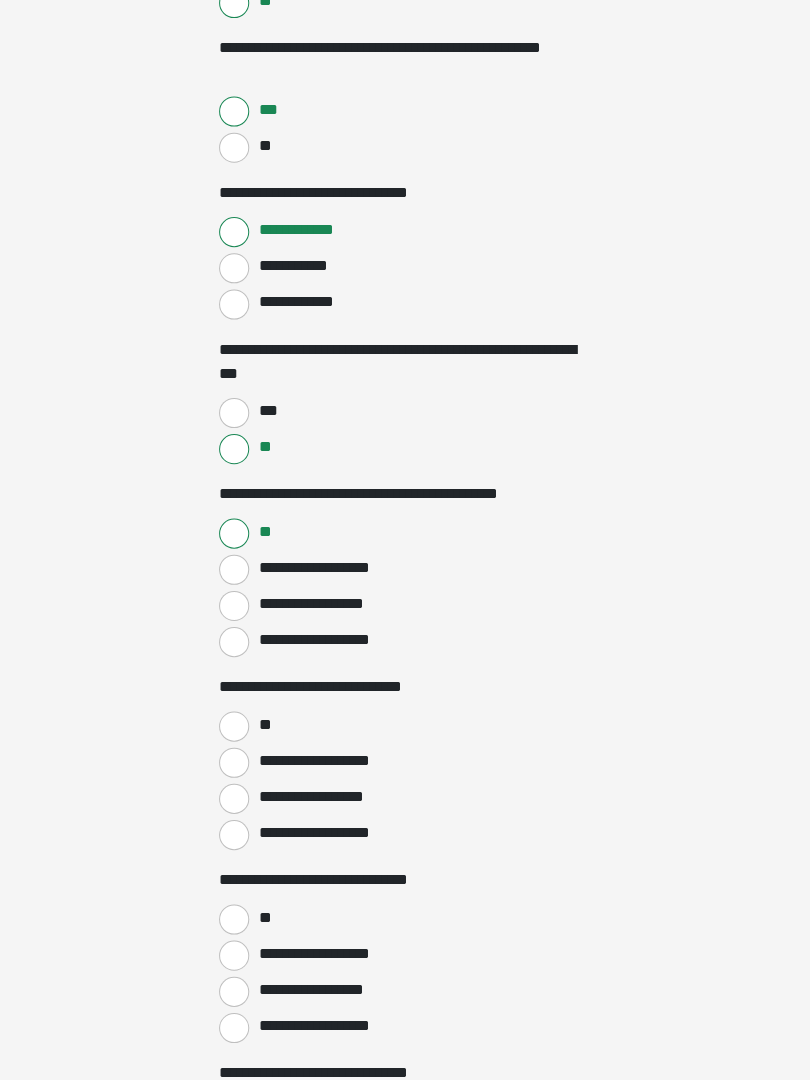 click on "**********" at bounding box center [235, 836] 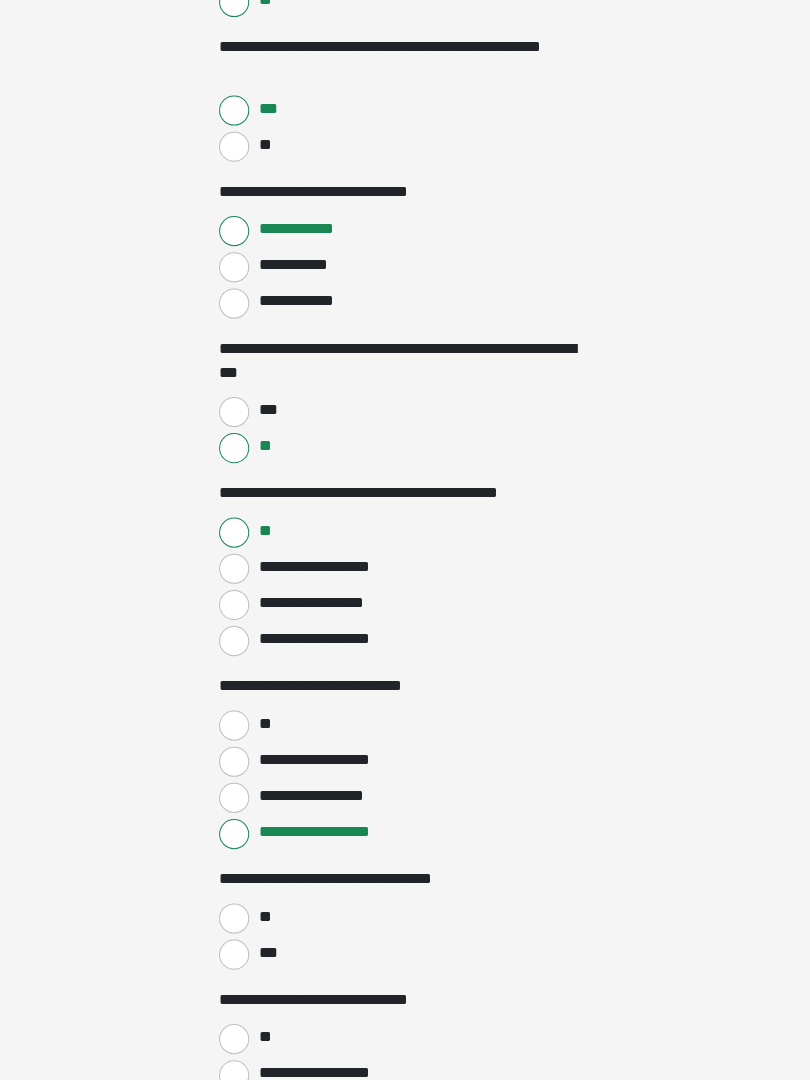 click on "**" at bounding box center (235, 919) 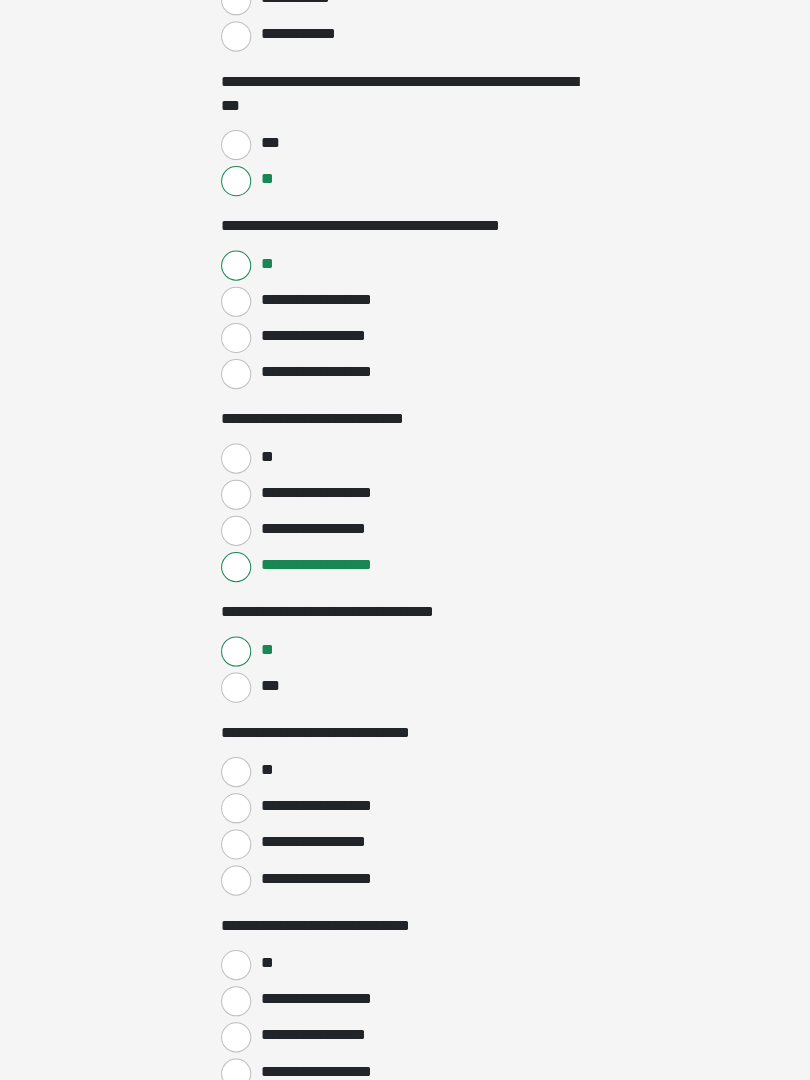 click on "**" at bounding box center (235, 774) 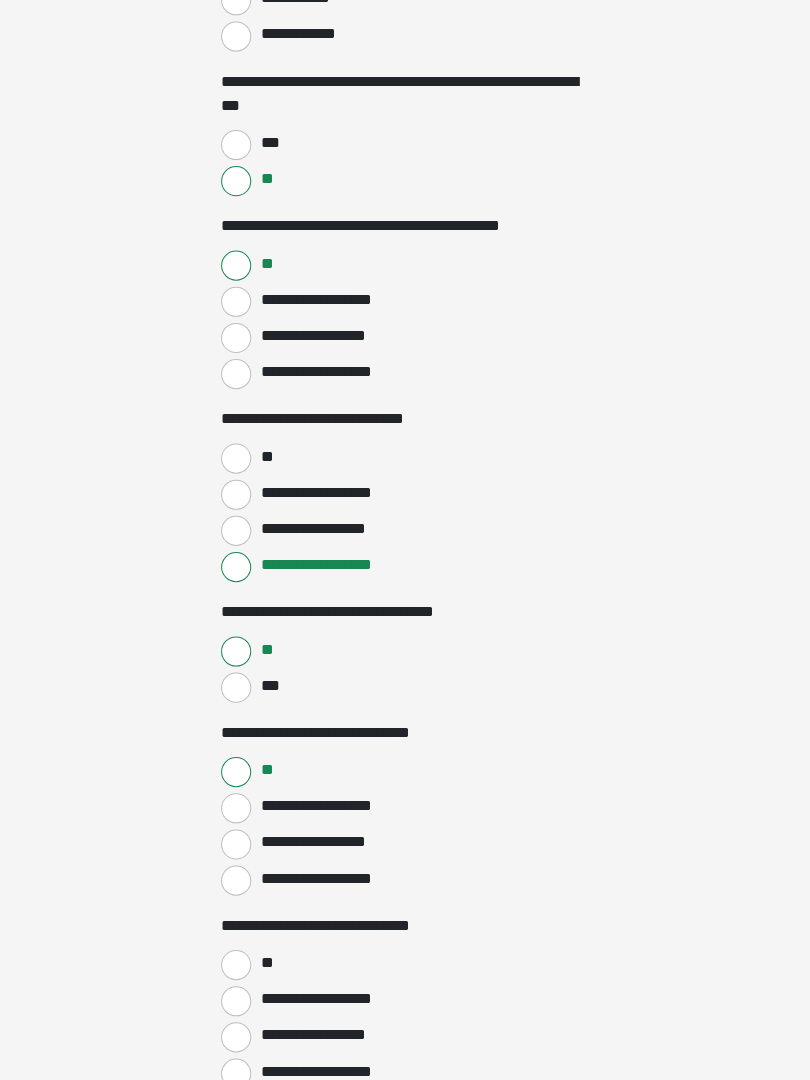 click on "**" at bounding box center [235, 965] 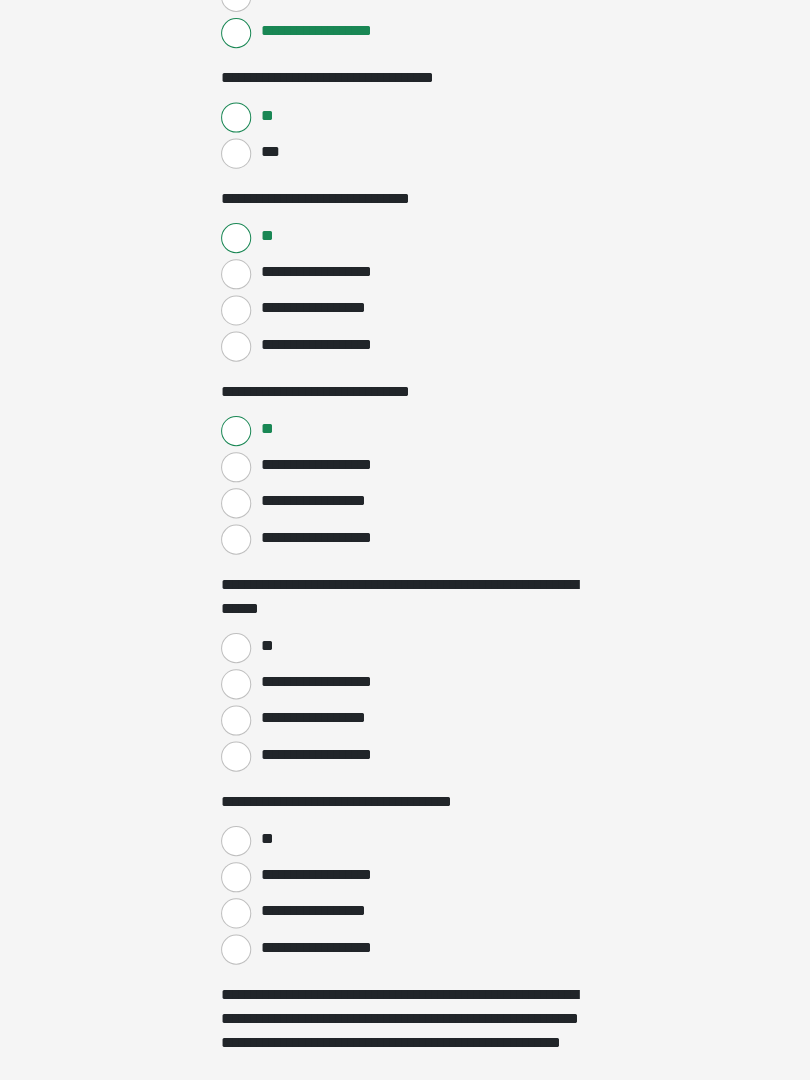scroll, scrollTop: 4014, scrollLeft: 0, axis: vertical 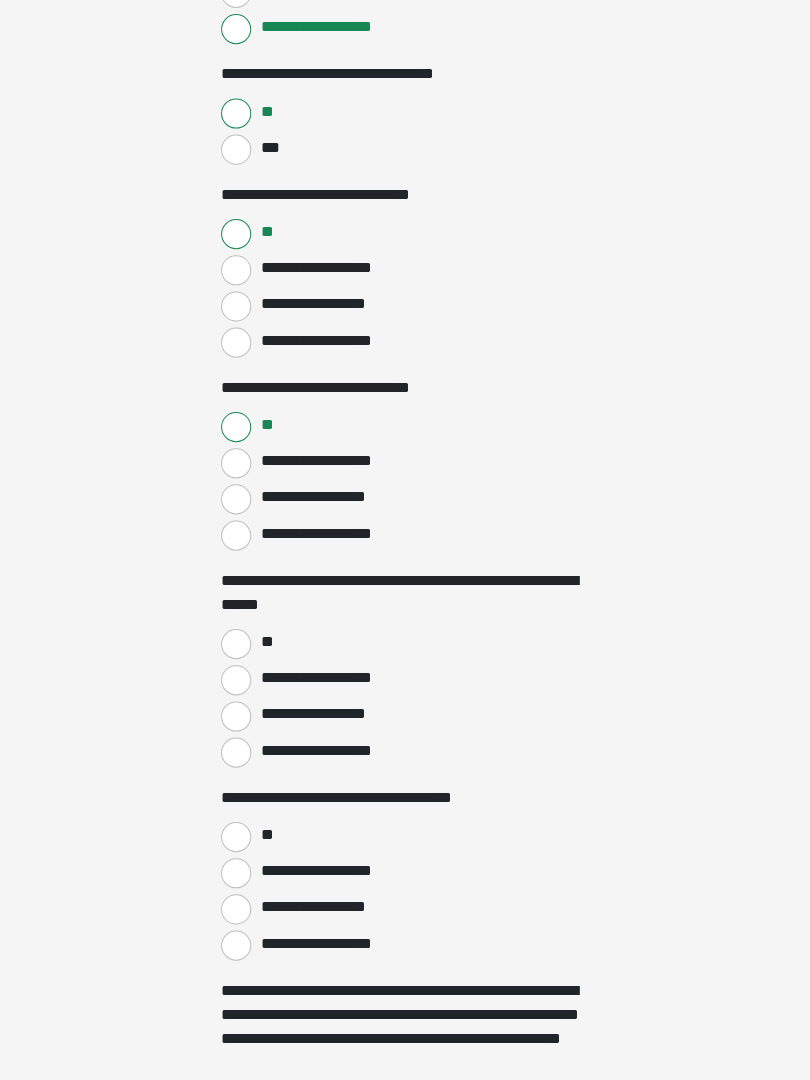 click on "**" at bounding box center [235, 647] 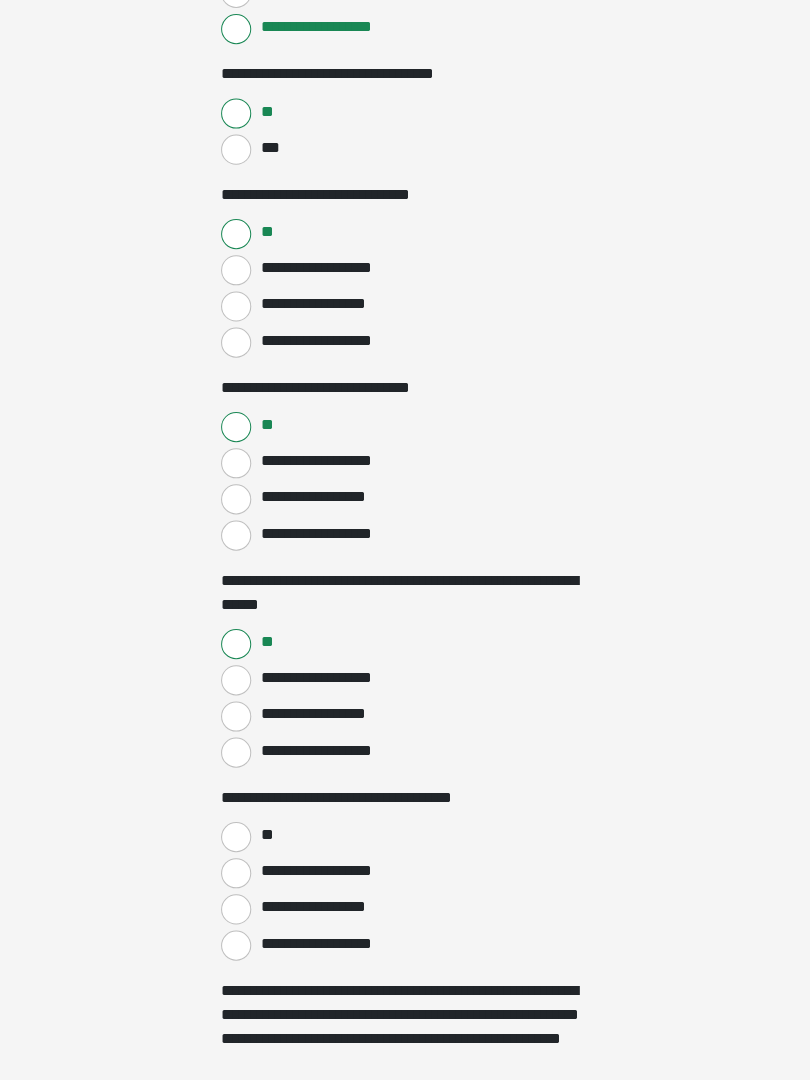 scroll, scrollTop: 4015, scrollLeft: 0, axis: vertical 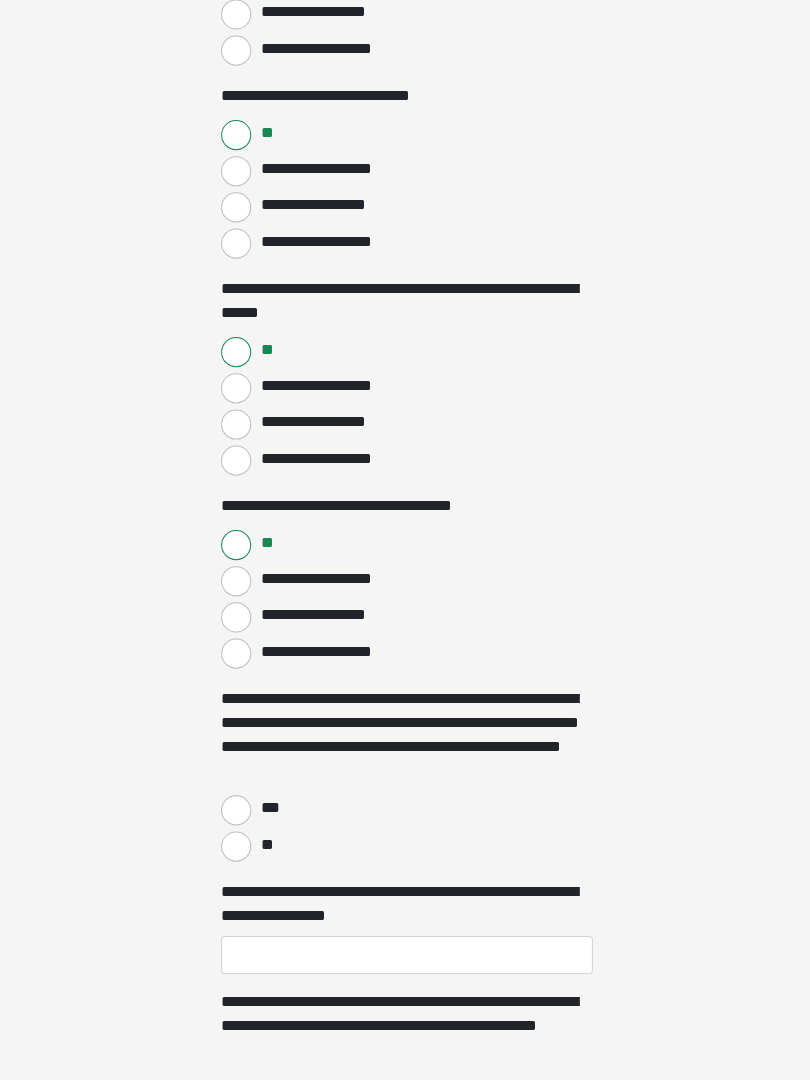 click on "***" at bounding box center (235, 812) 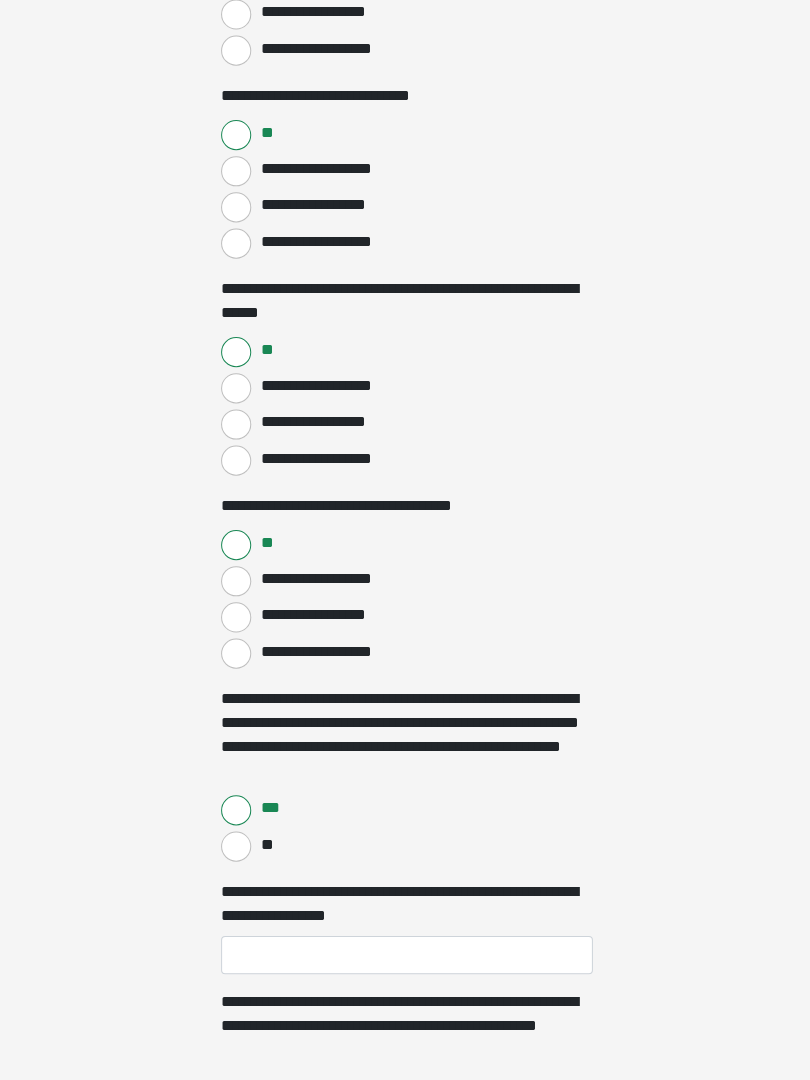scroll, scrollTop: 4306, scrollLeft: 0, axis: vertical 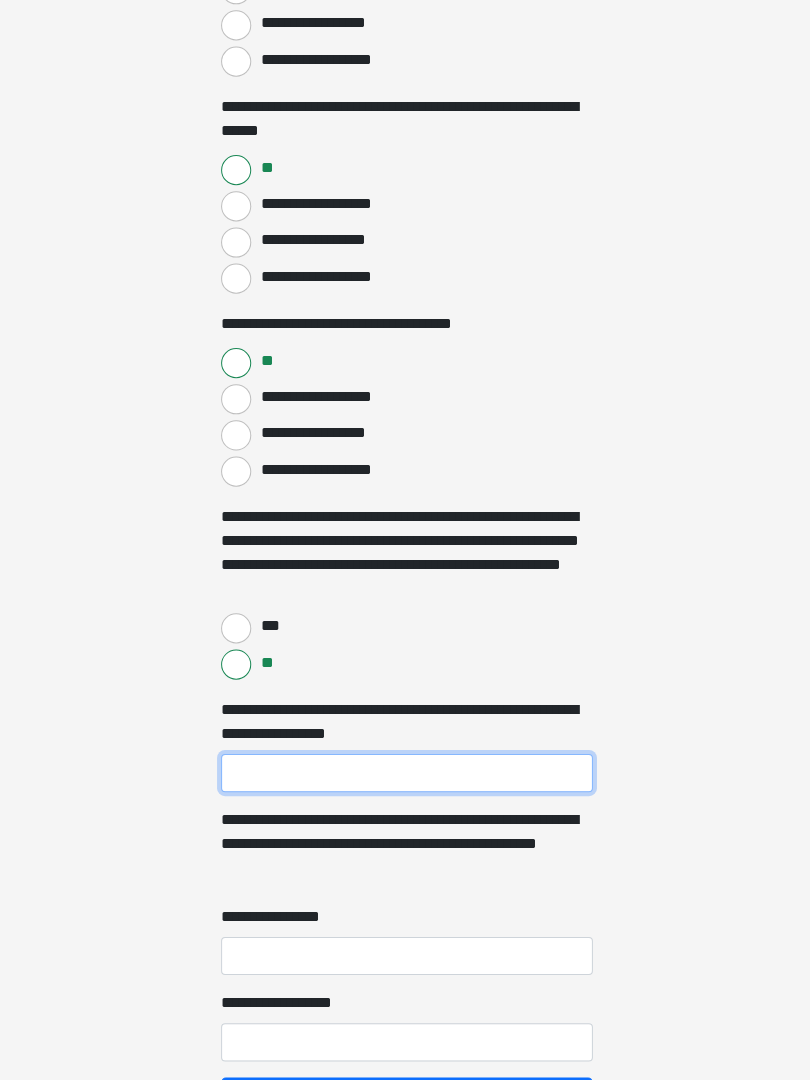 click on "**********" at bounding box center [405, 774] 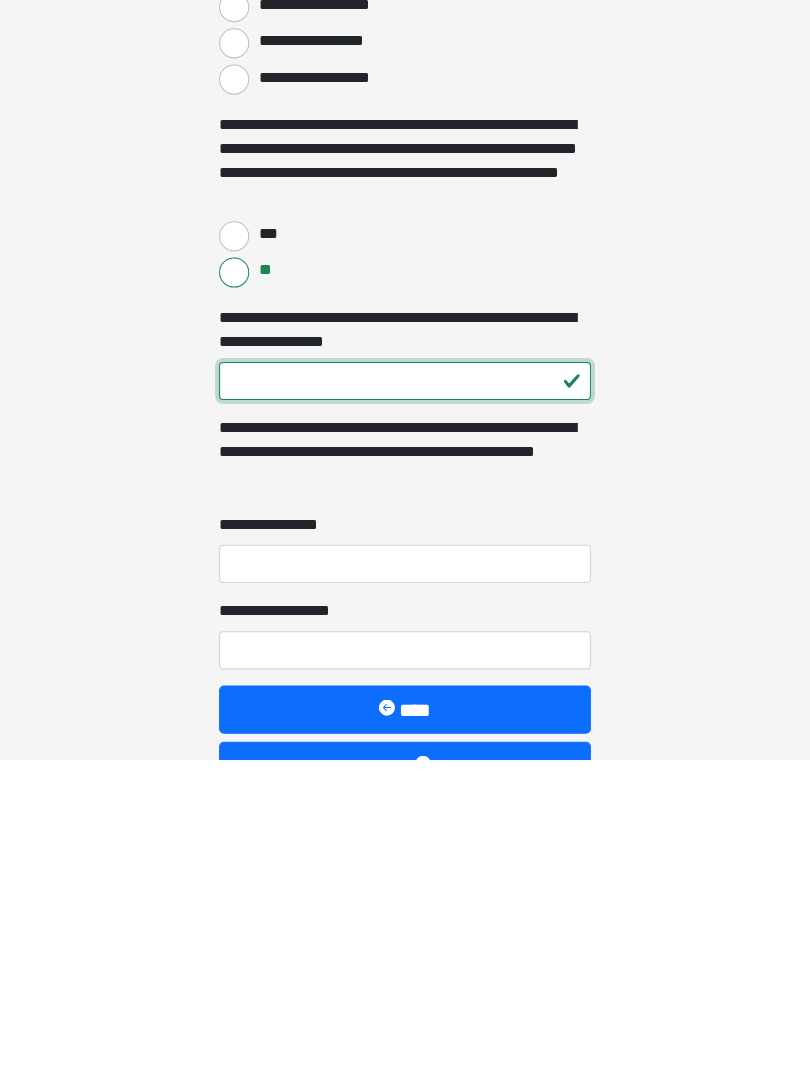 type on "***" 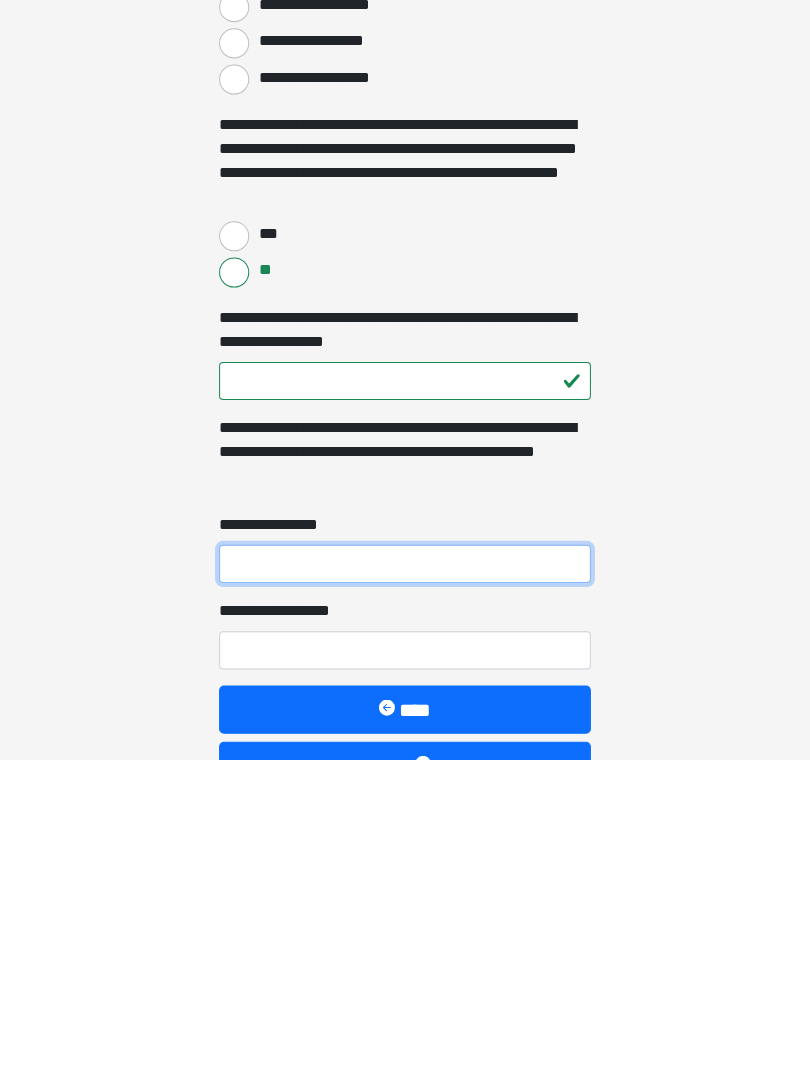 click on "**********" at bounding box center [405, 885] 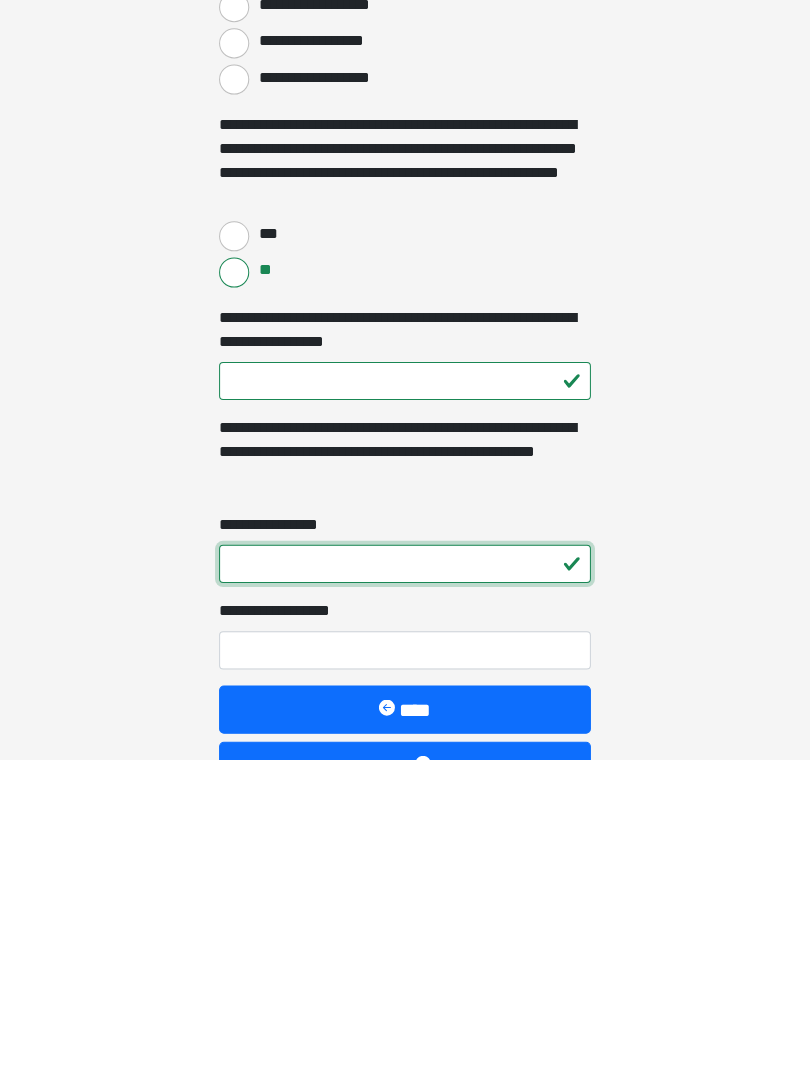 type on "*" 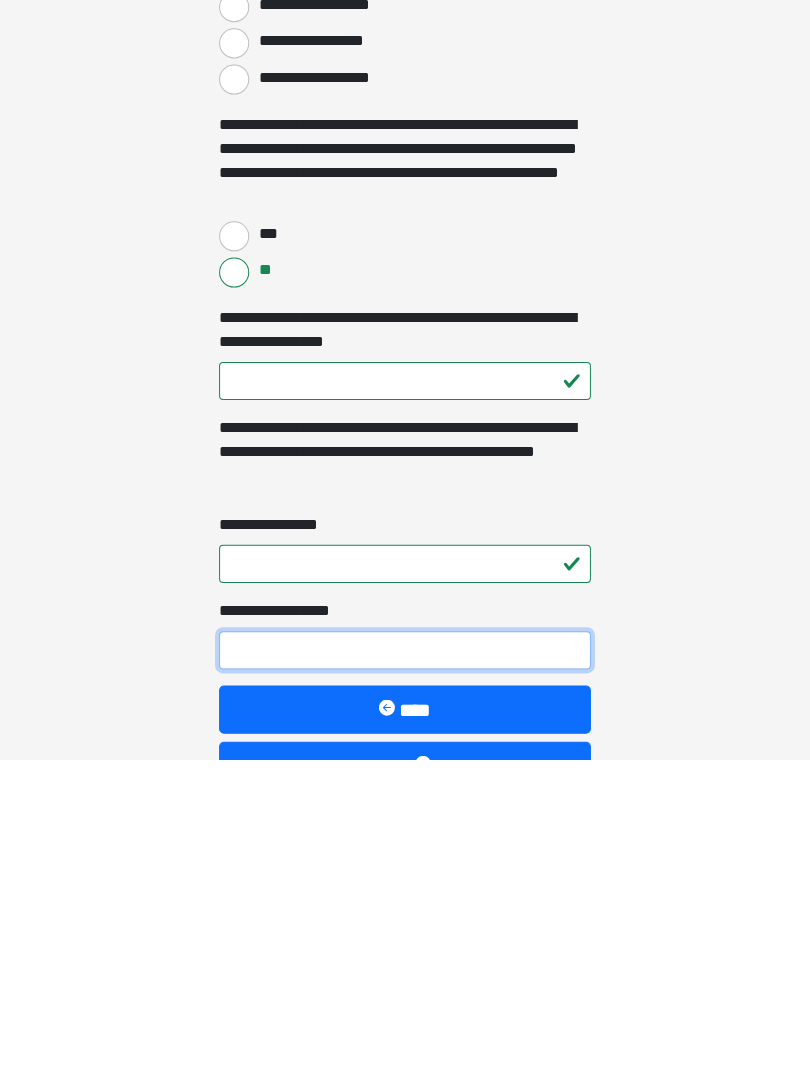 click on "**********" at bounding box center (405, 971) 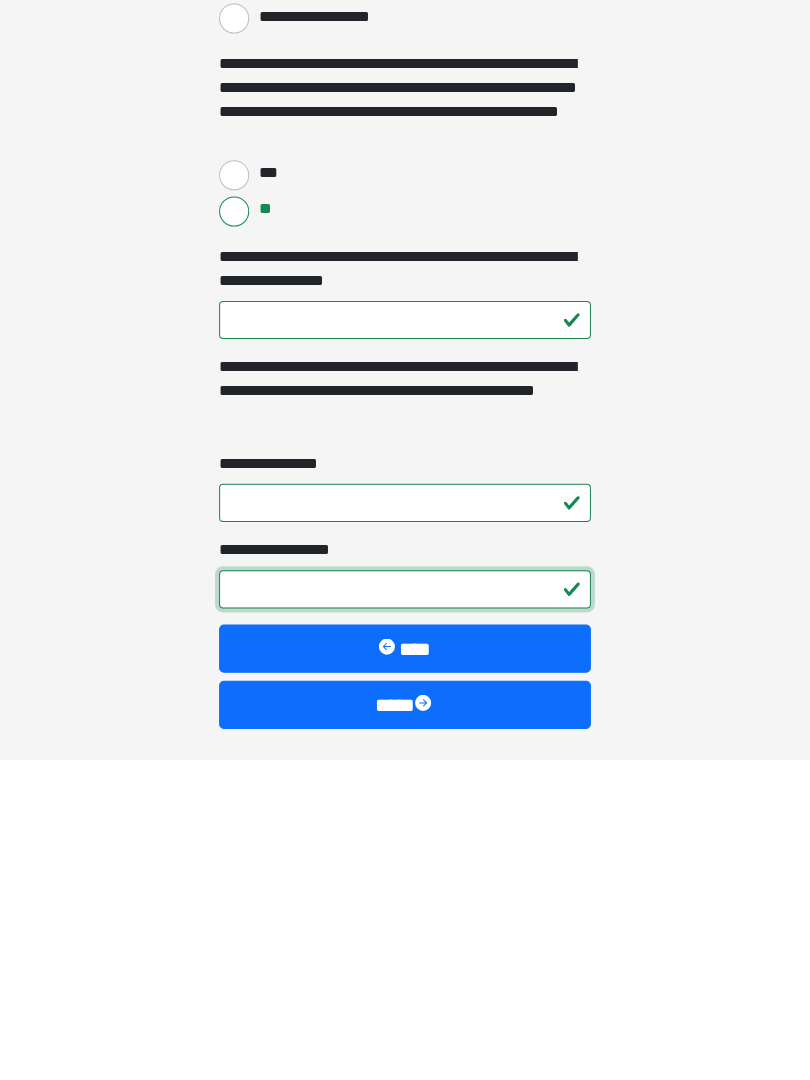 scroll, scrollTop: 4691, scrollLeft: 0, axis: vertical 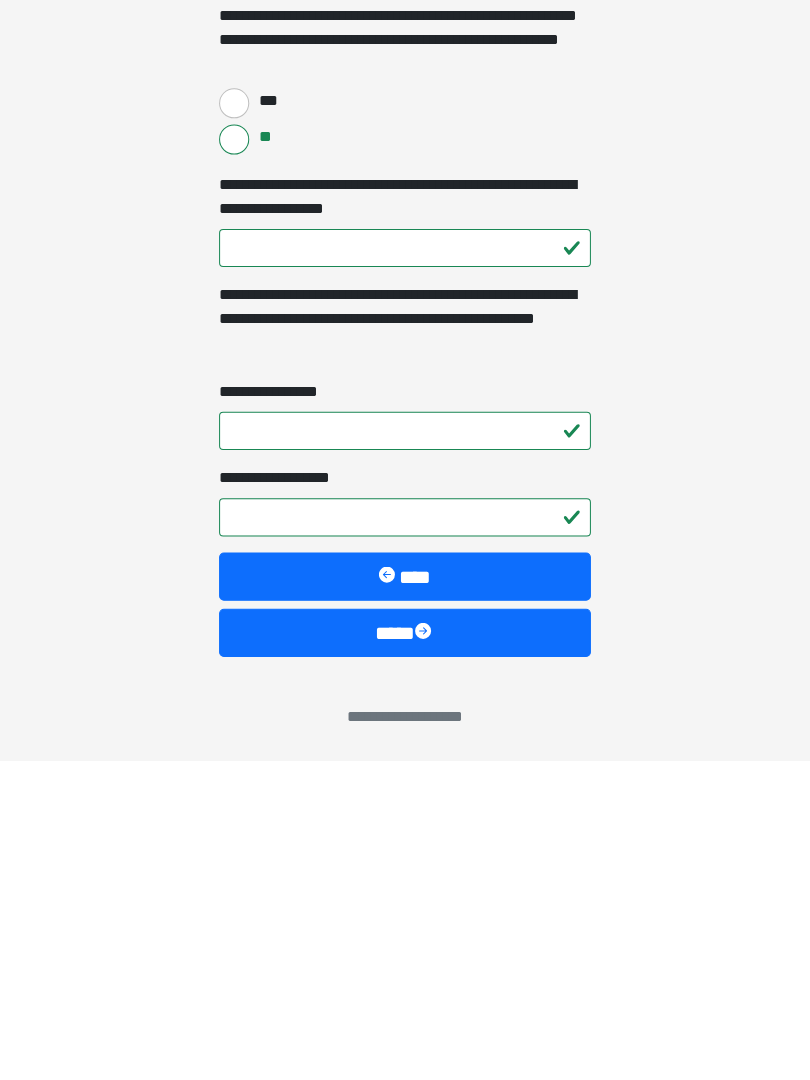 click on "****" at bounding box center [405, 953] 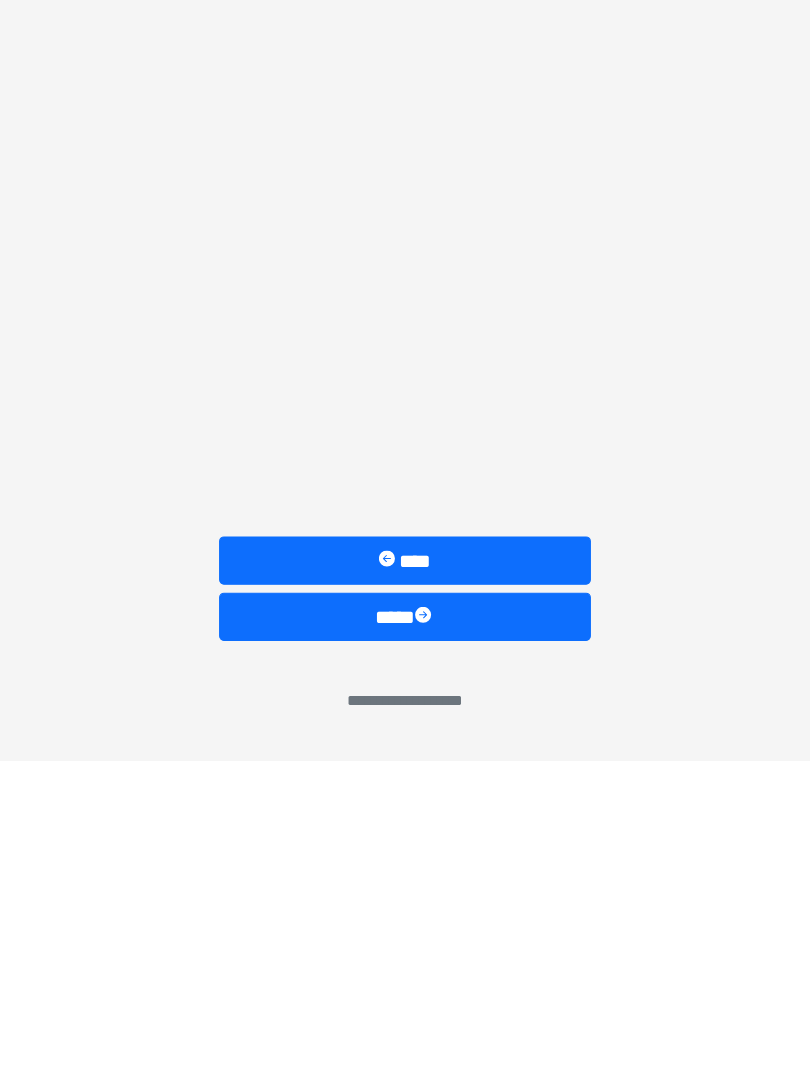 scroll, scrollTop: 0, scrollLeft: 0, axis: both 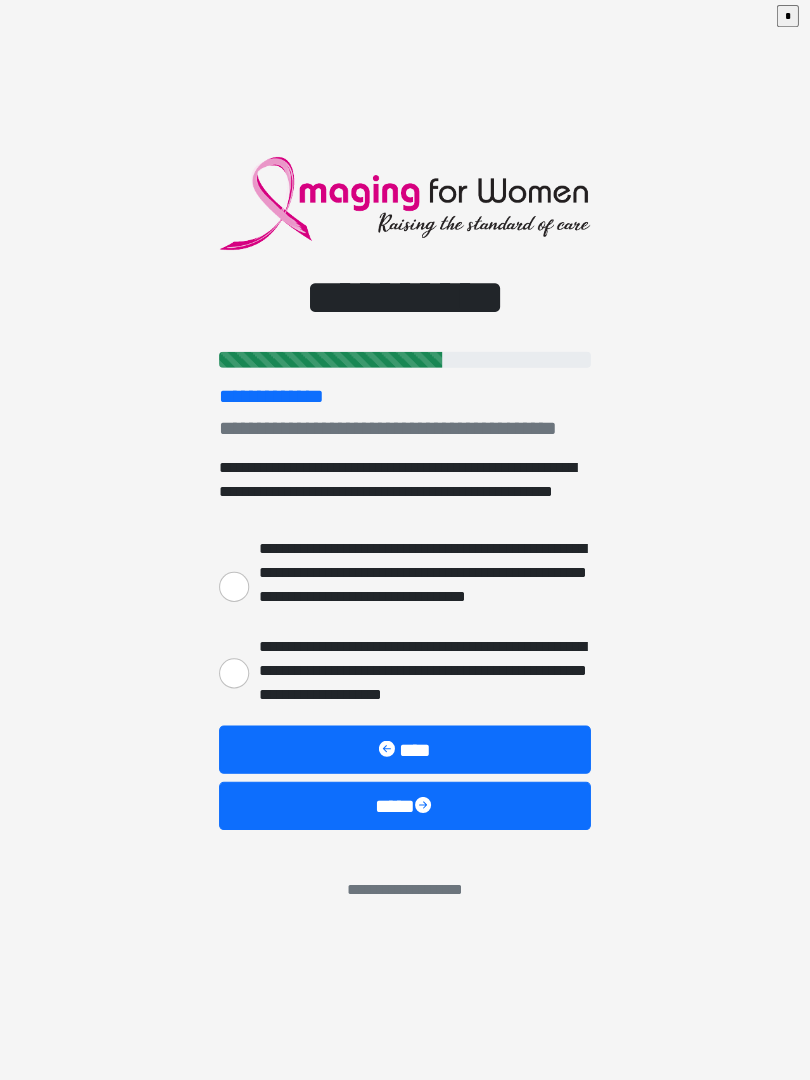 click on "**********" at bounding box center [235, 589] 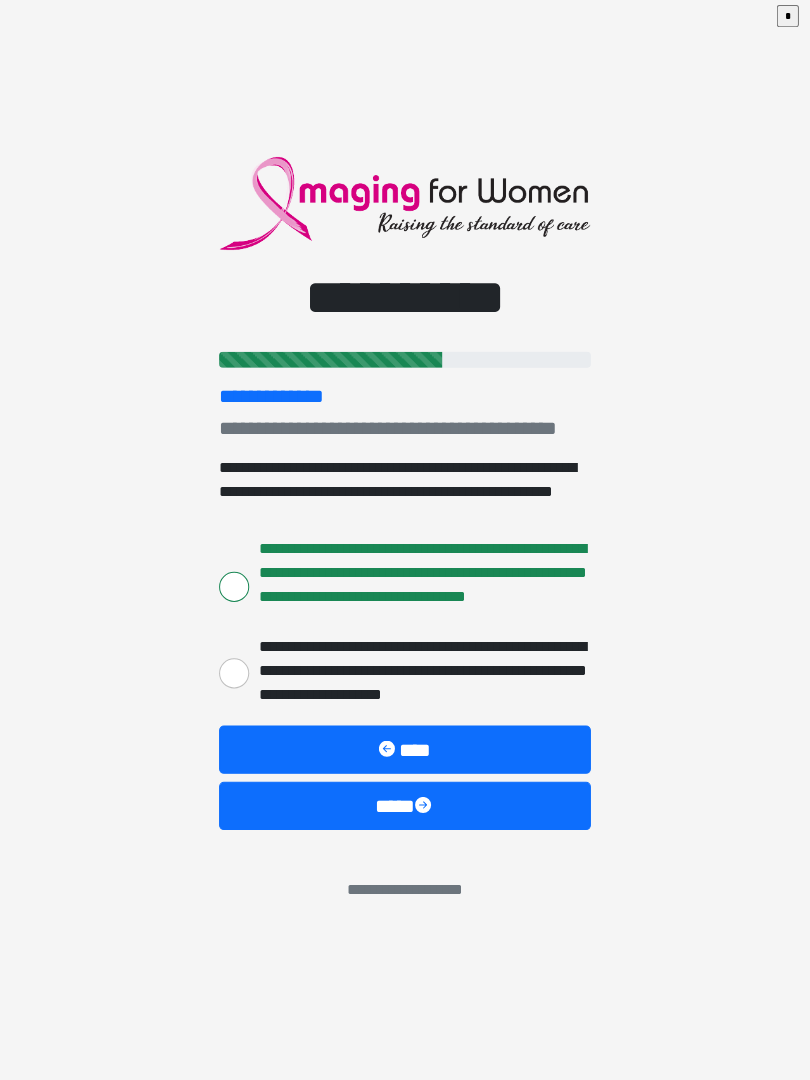 click on "****" at bounding box center [405, 807] 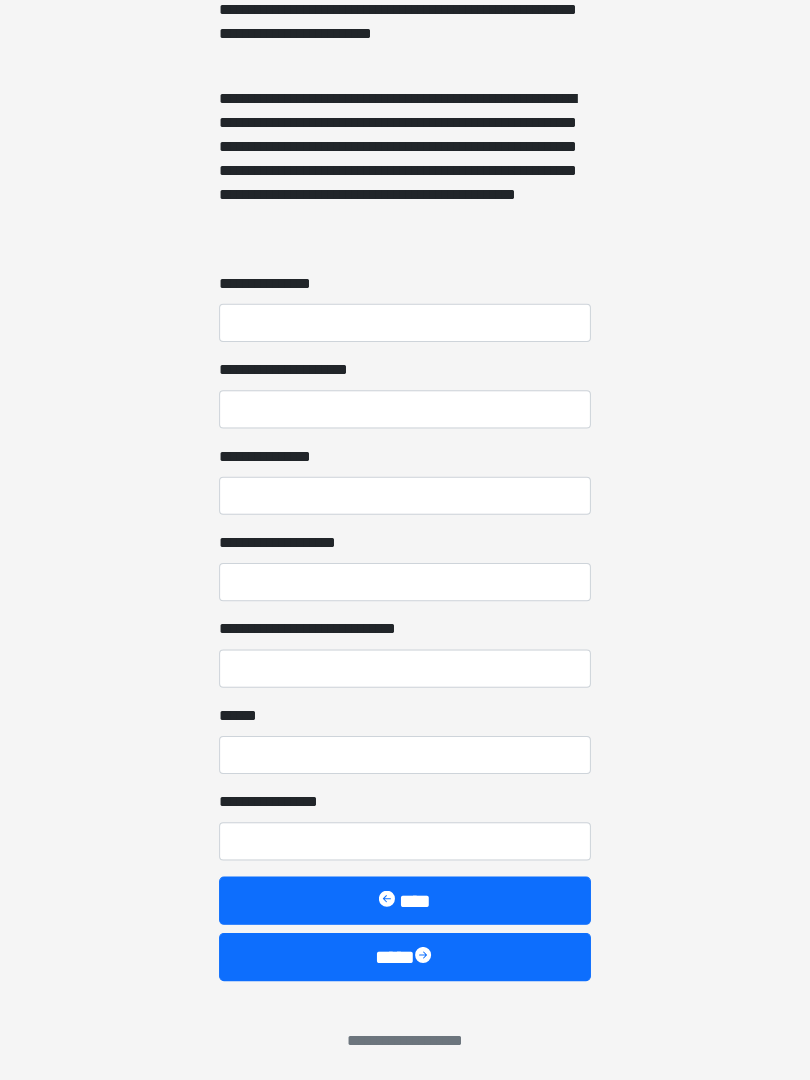 scroll, scrollTop: 1467, scrollLeft: 0, axis: vertical 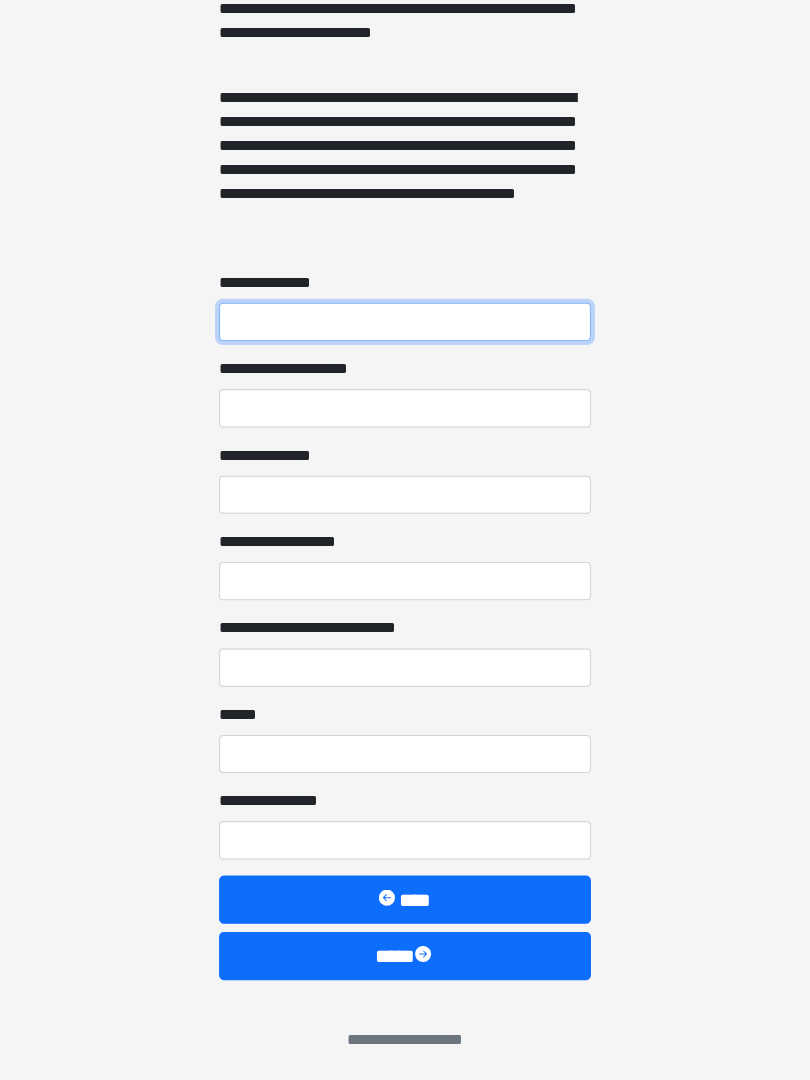 click on "**********" at bounding box center (405, 322) 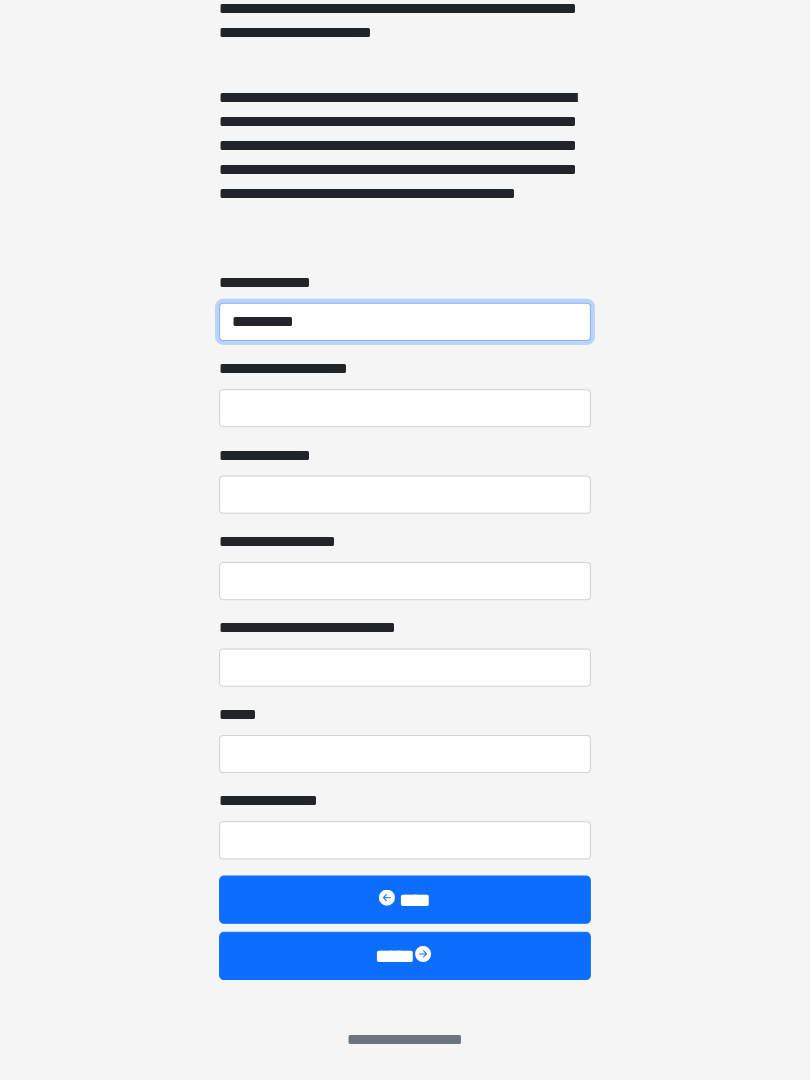 type on "**********" 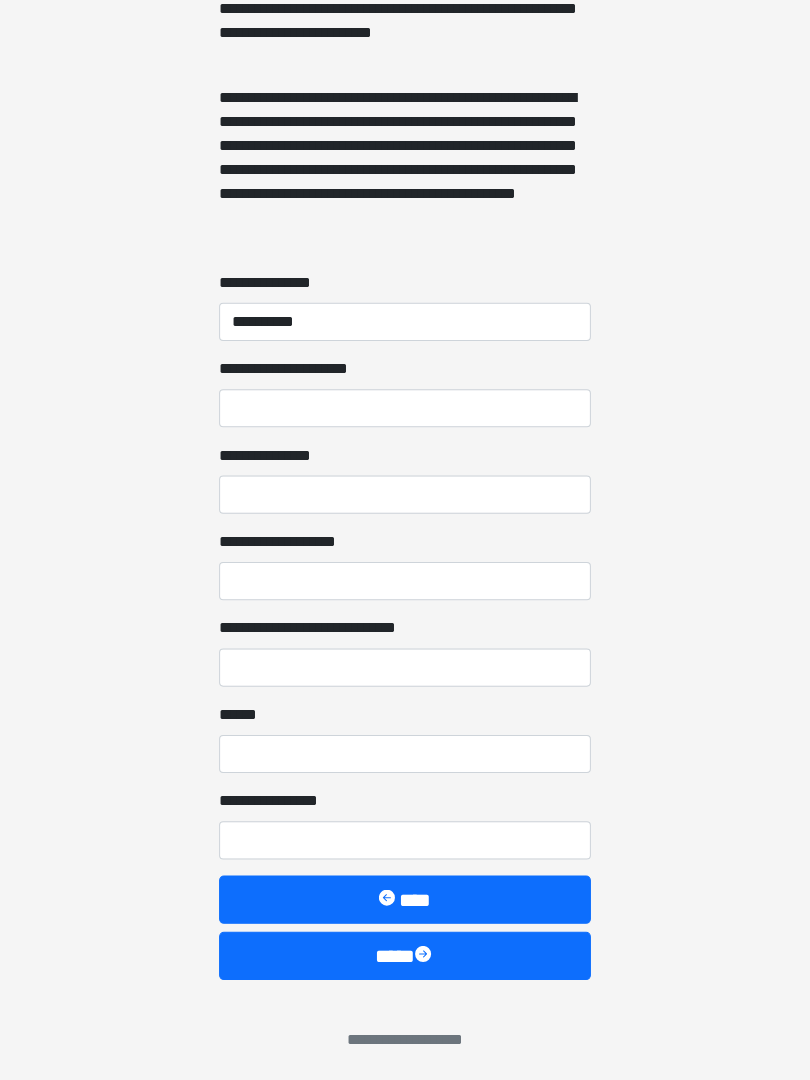 click on "**********" at bounding box center (405, 408) 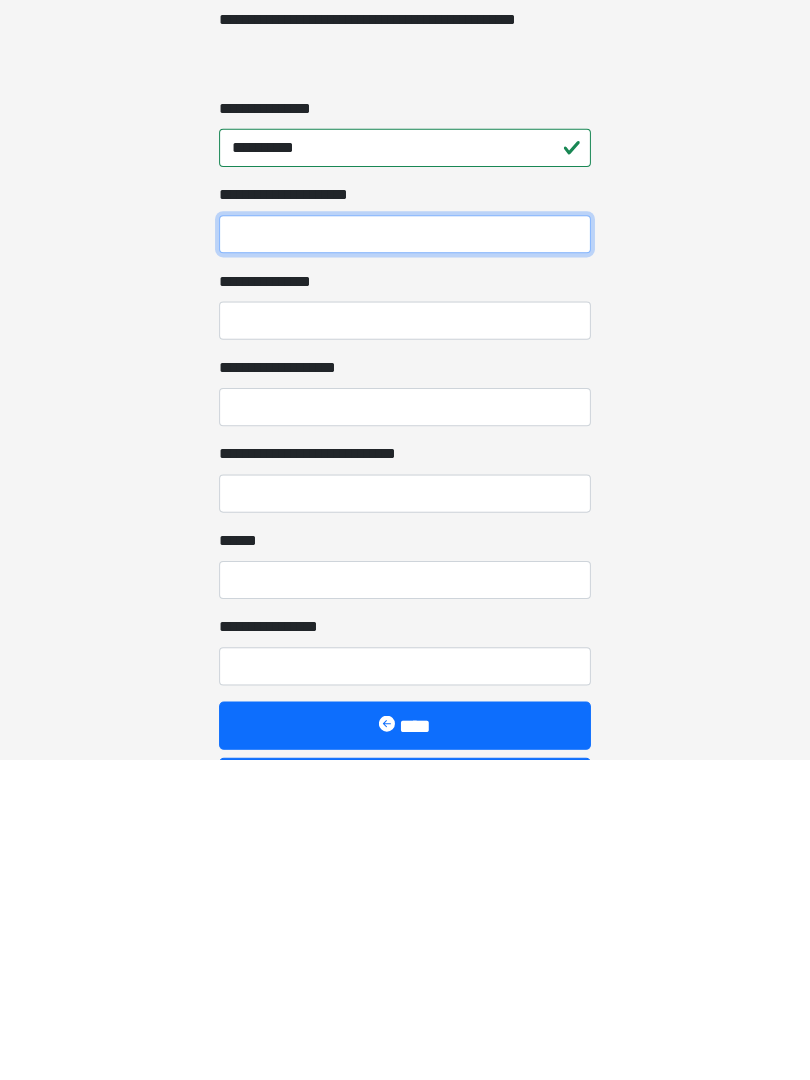 scroll, scrollTop: 1353, scrollLeft: 0, axis: vertical 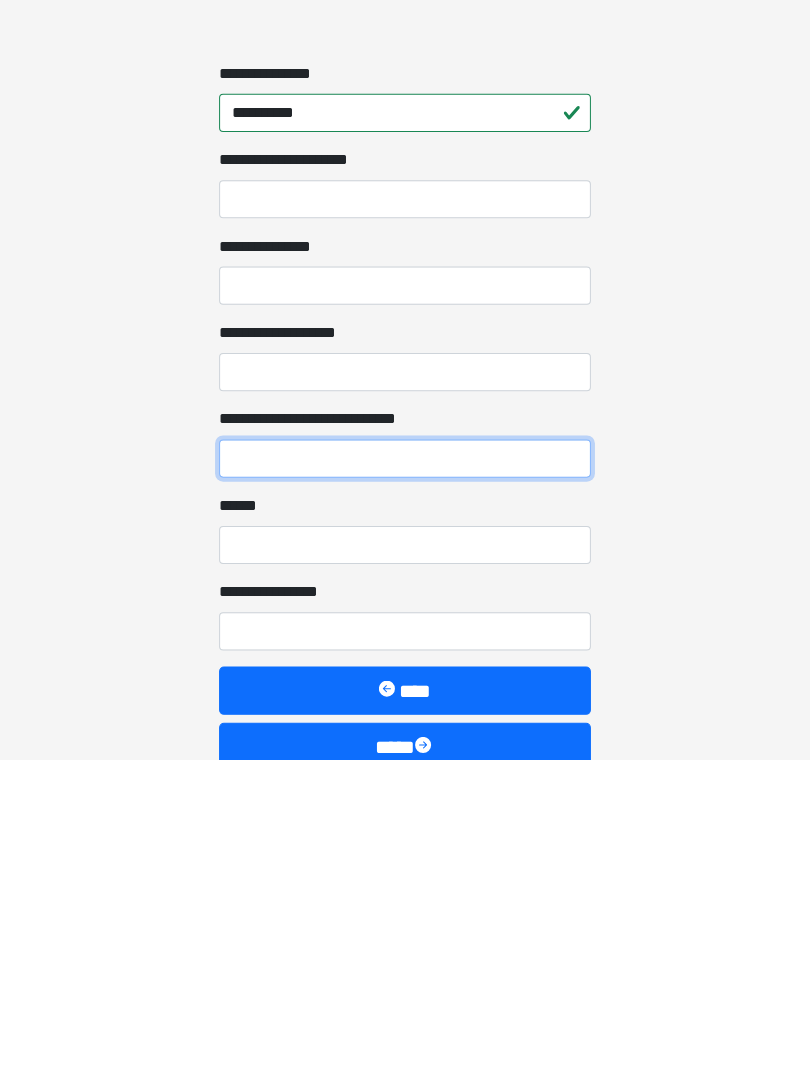 click on "**********" at bounding box center [405, 780] 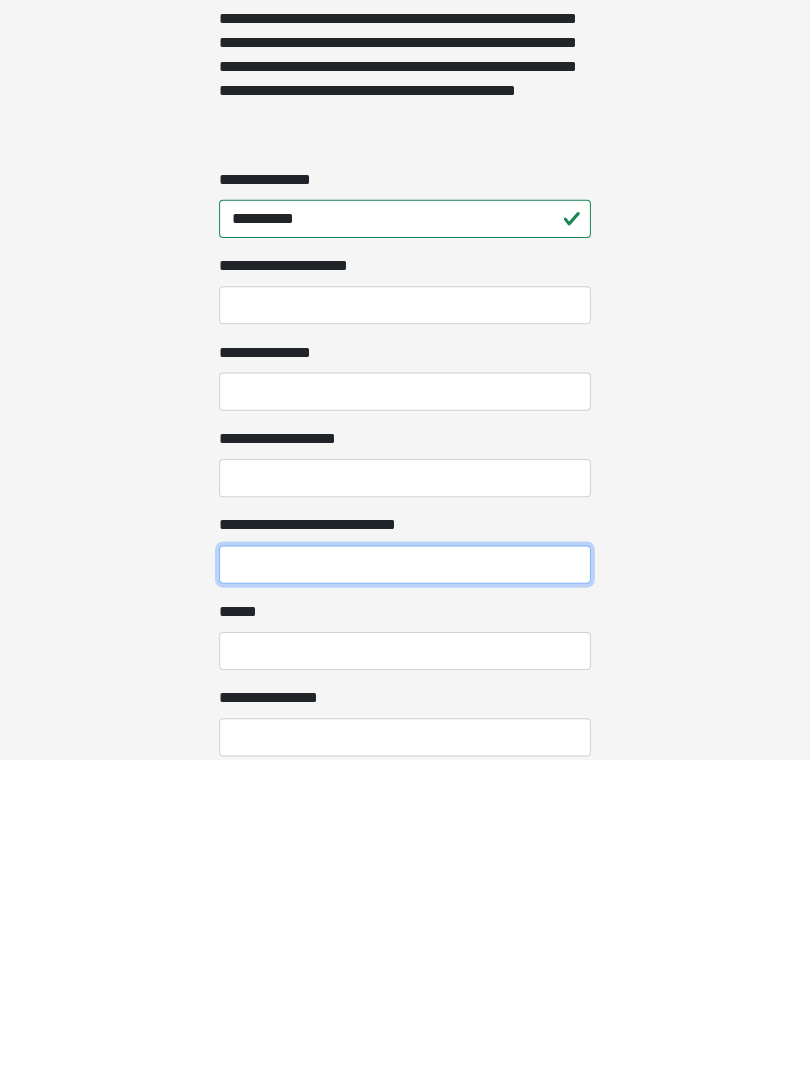 scroll, scrollTop: 1248, scrollLeft: 0, axis: vertical 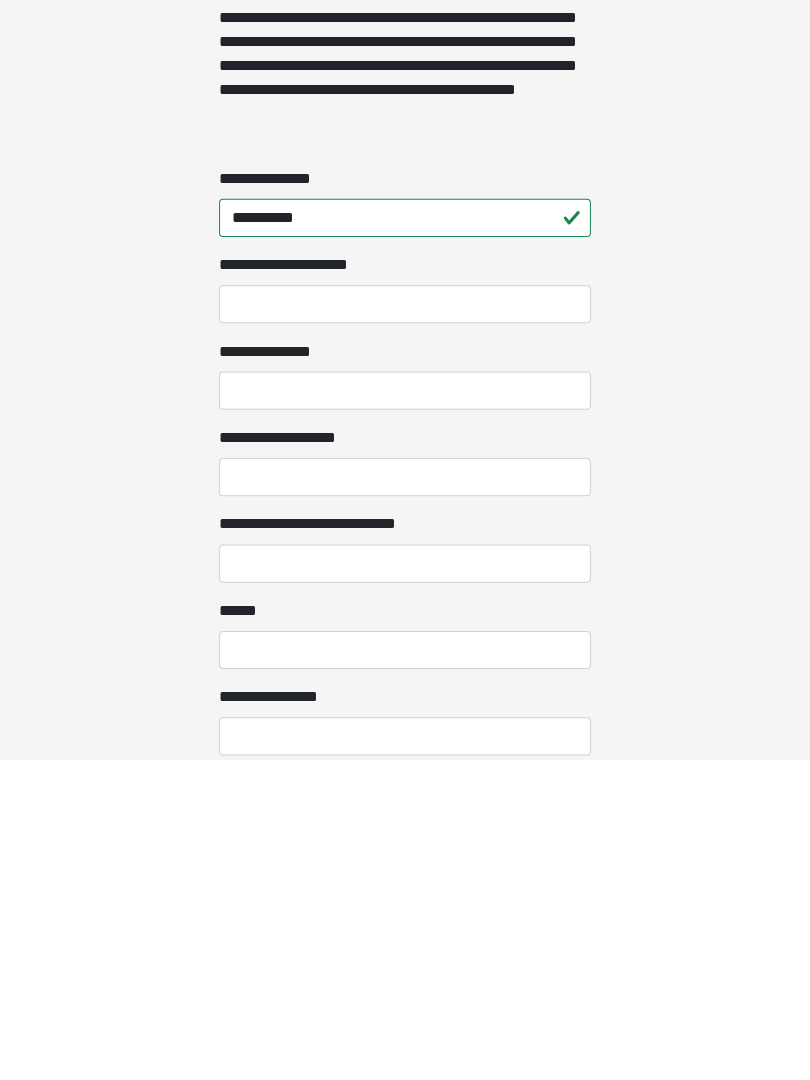 click on "**********" at bounding box center (405, 713) 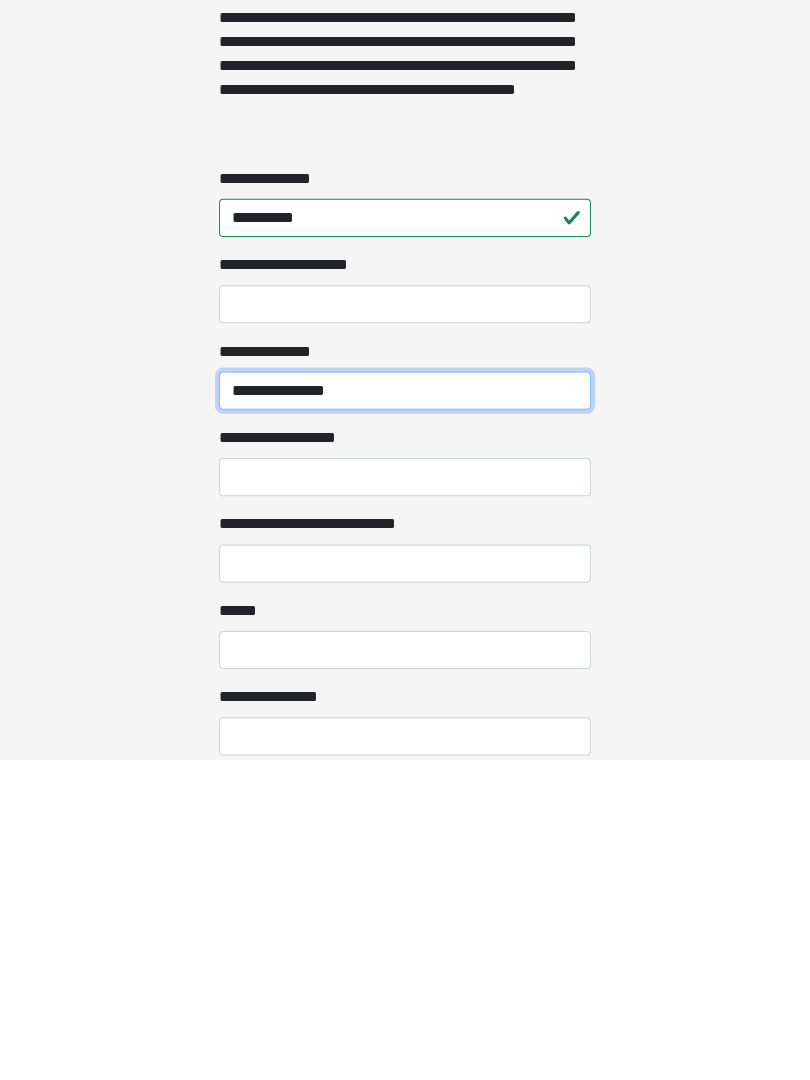 type on "**********" 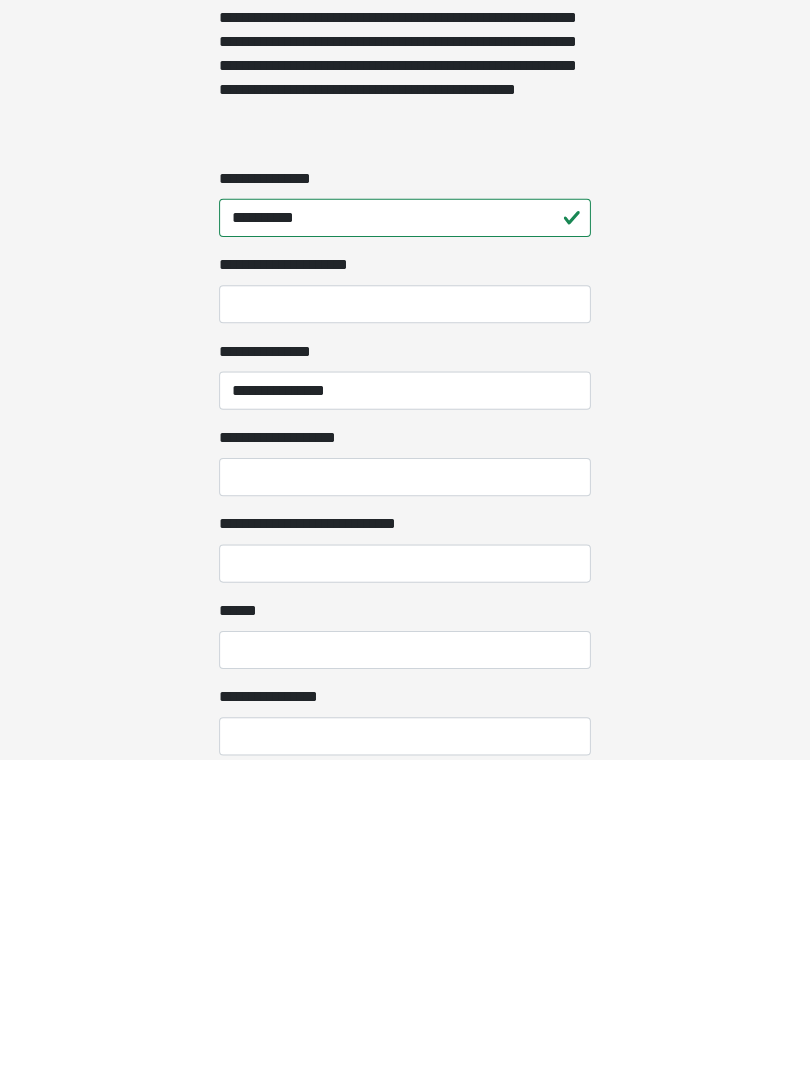 click on "**********" at bounding box center (405, 799) 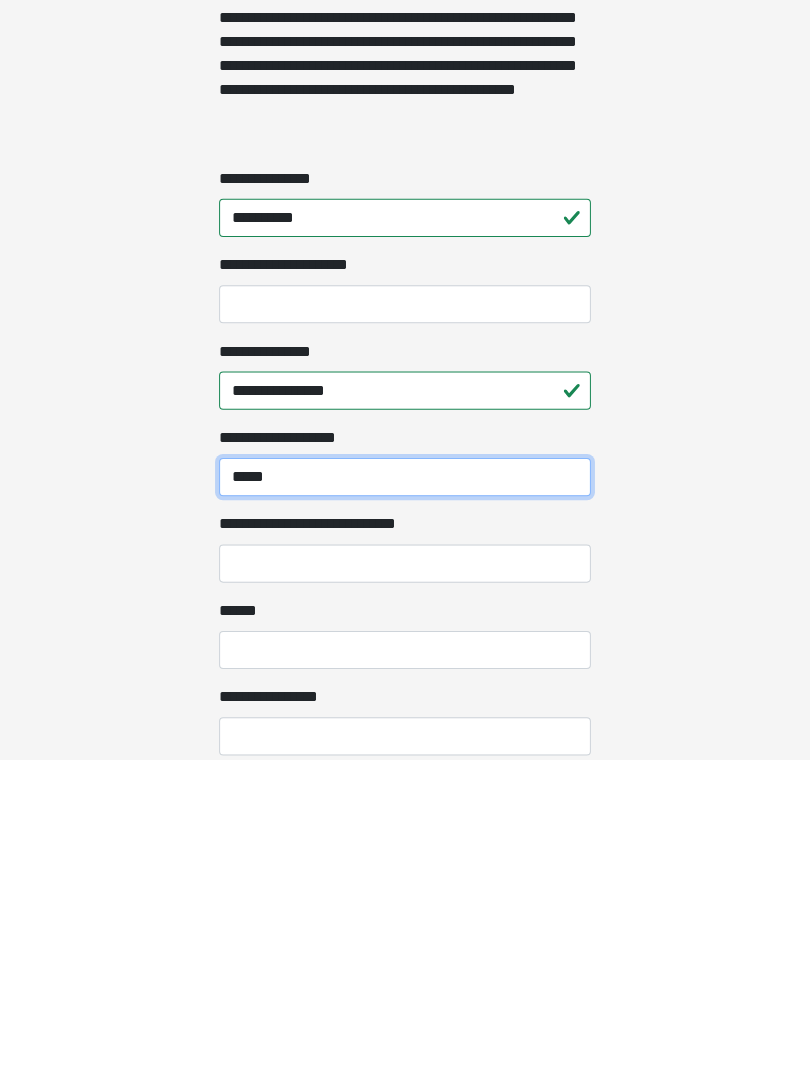 type on "*****" 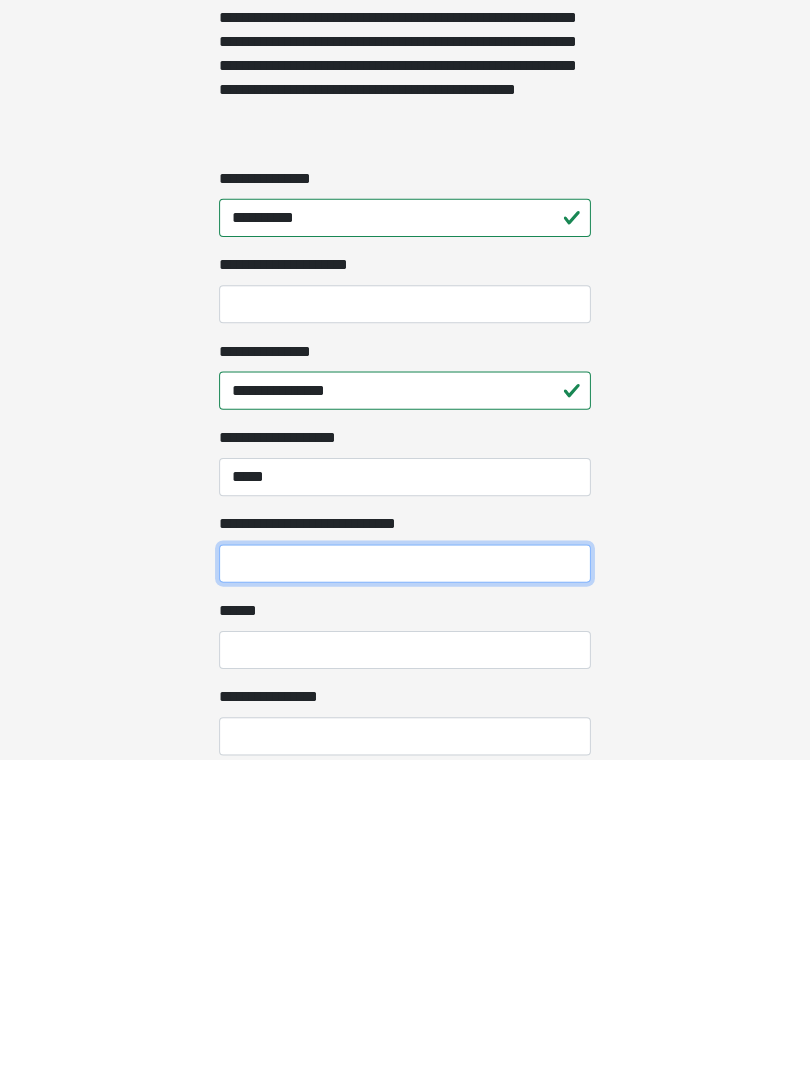 click on "**********" at bounding box center (405, 885) 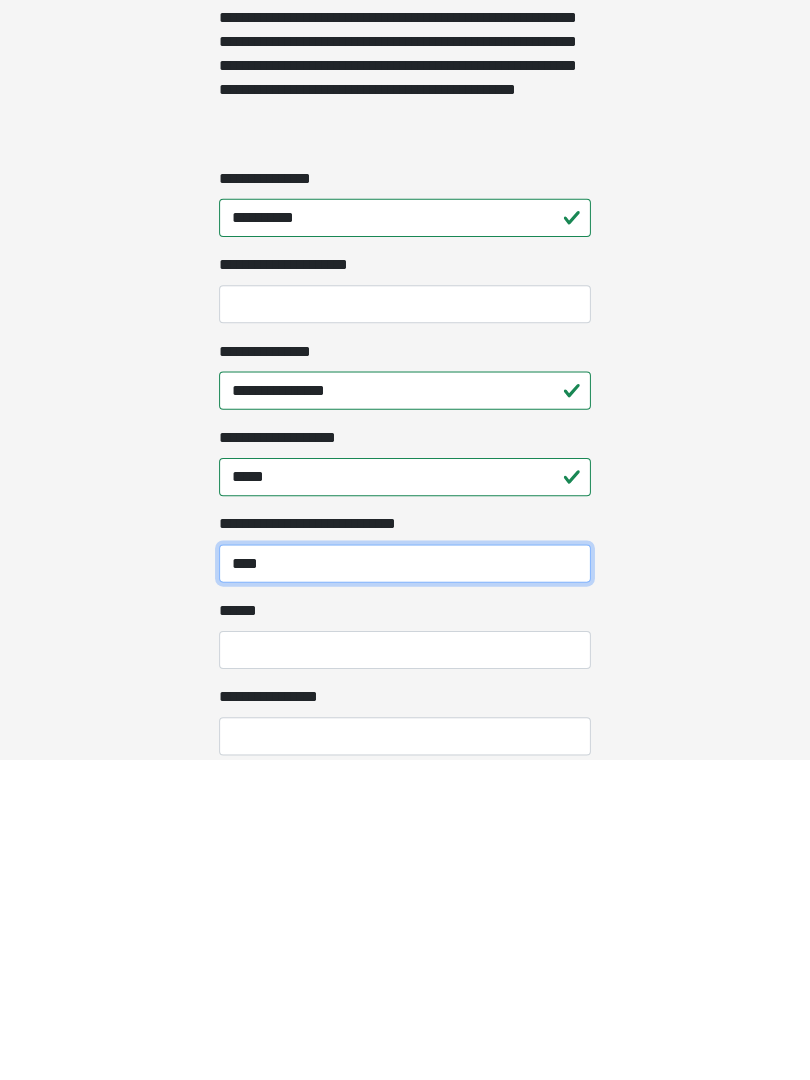 type on "****" 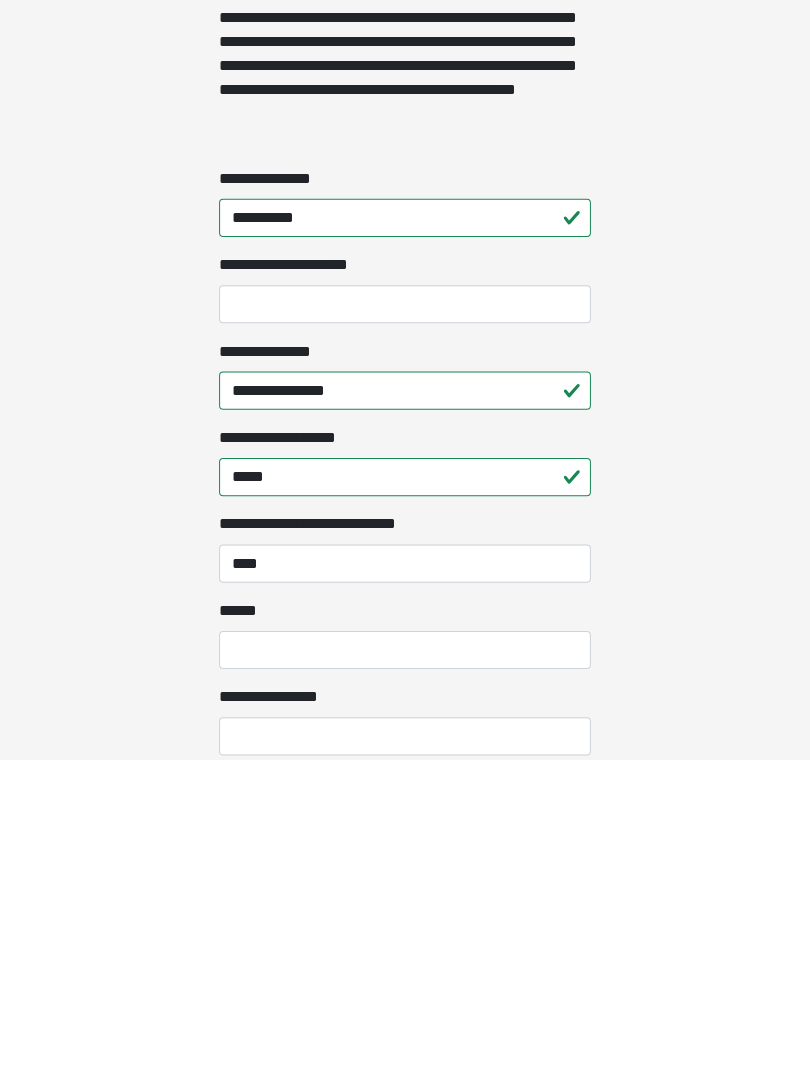 click on "**** *" at bounding box center (405, 971) 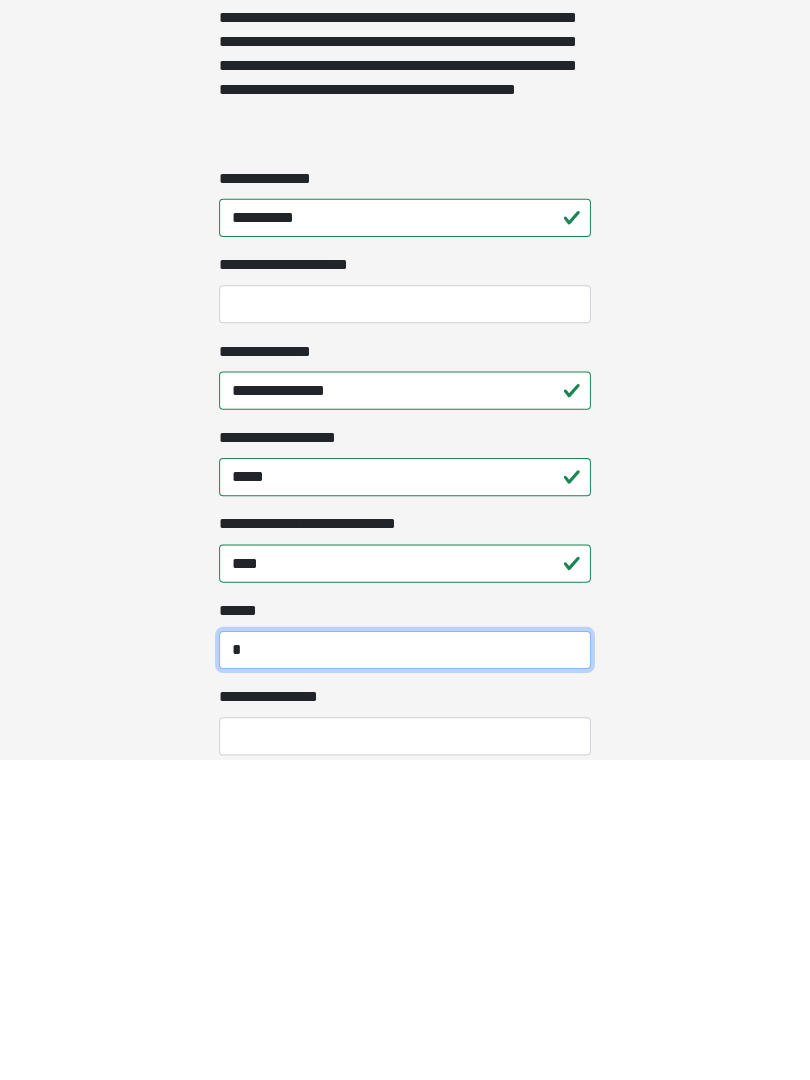 type on "*" 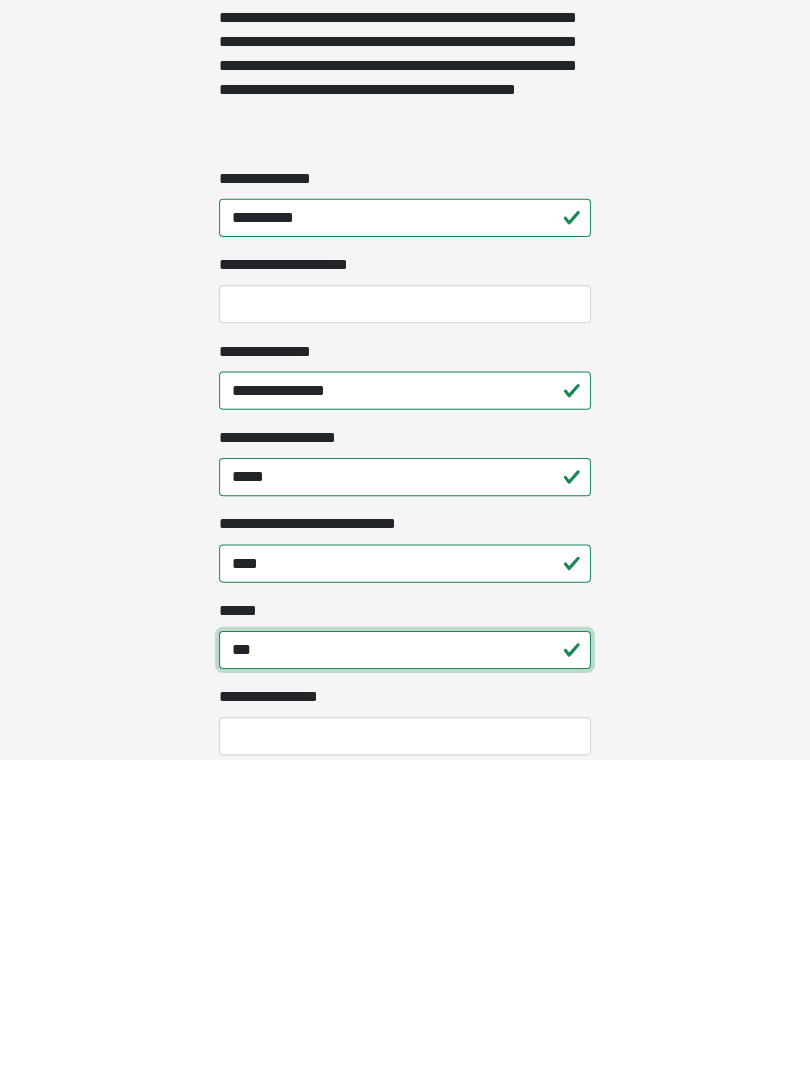 type on "***" 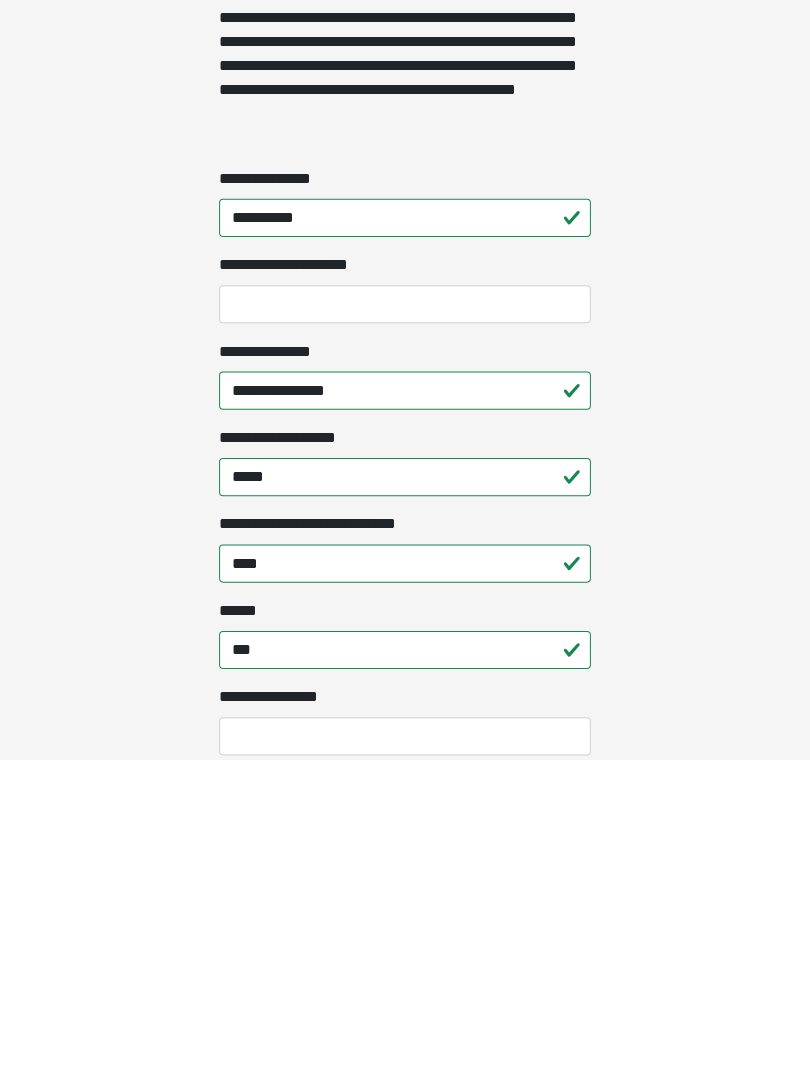 click on "**********" at bounding box center [405, 1057] 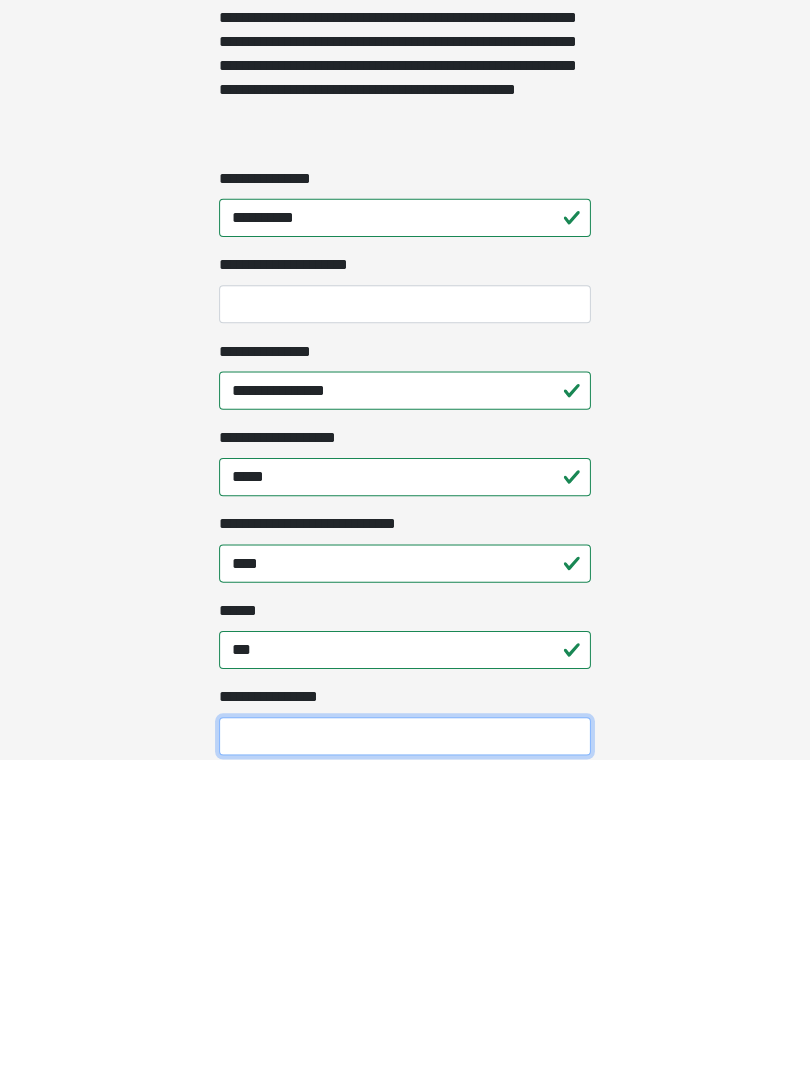 scroll, scrollTop: 1466, scrollLeft: 0, axis: vertical 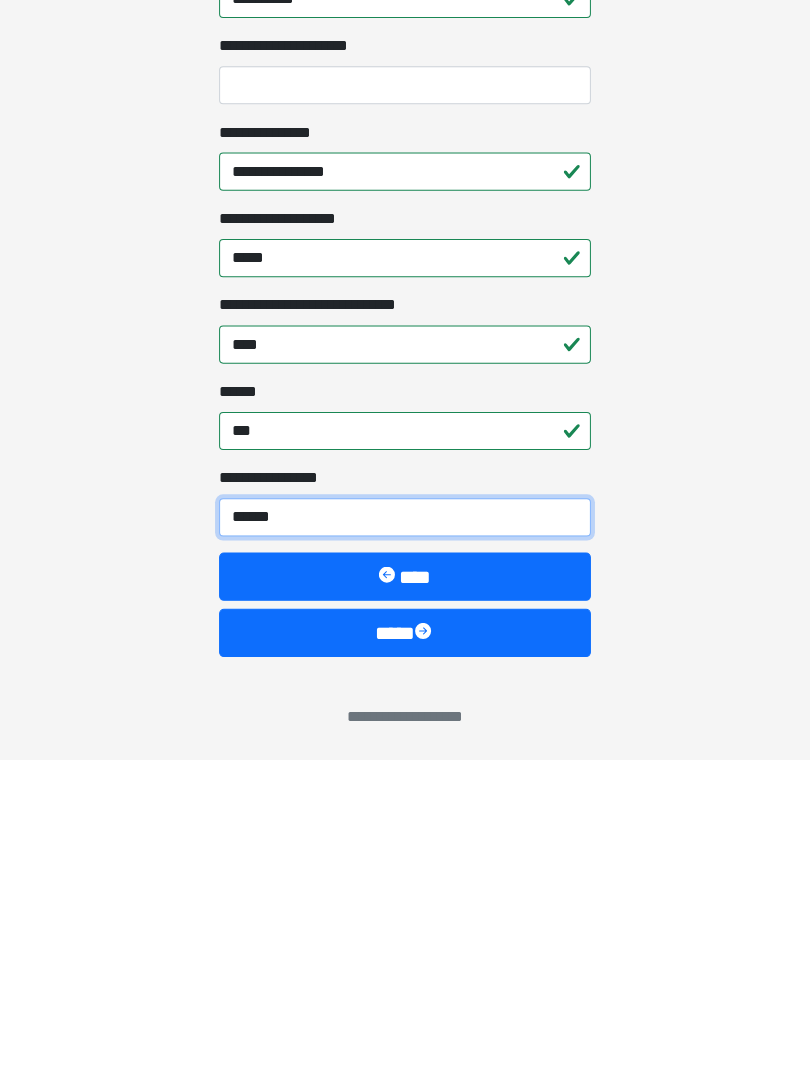 type on "*******" 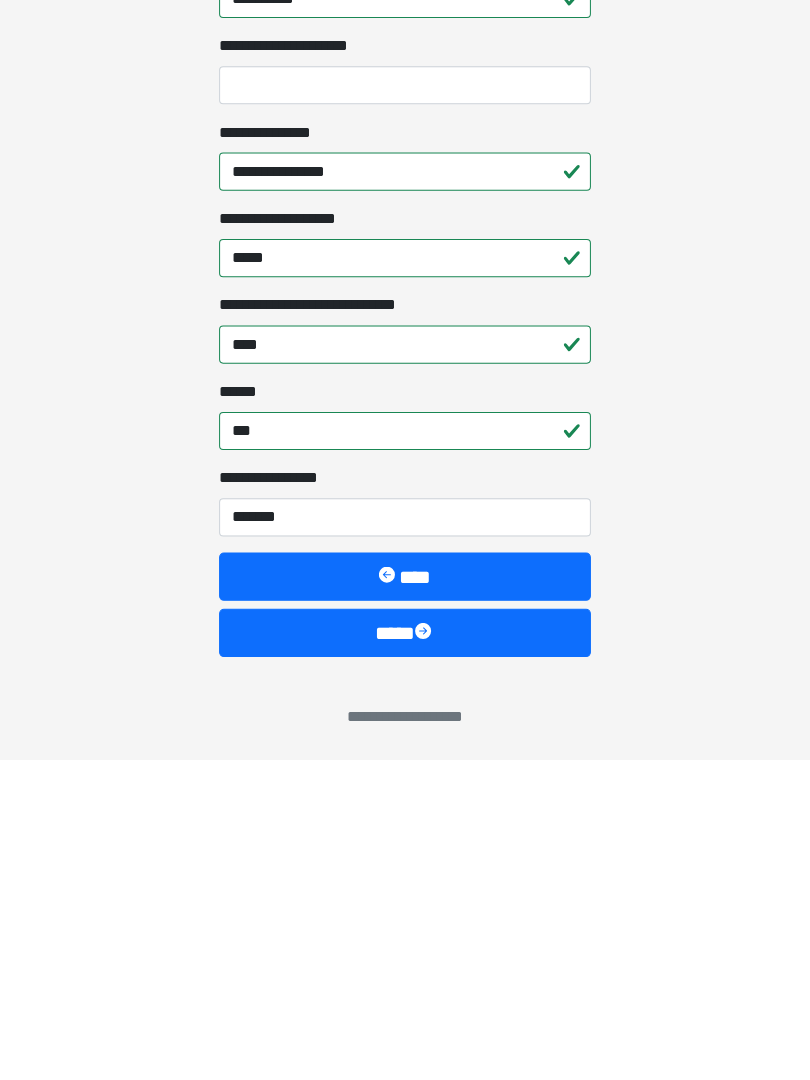 click on "****" at bounding box center (405, 954) 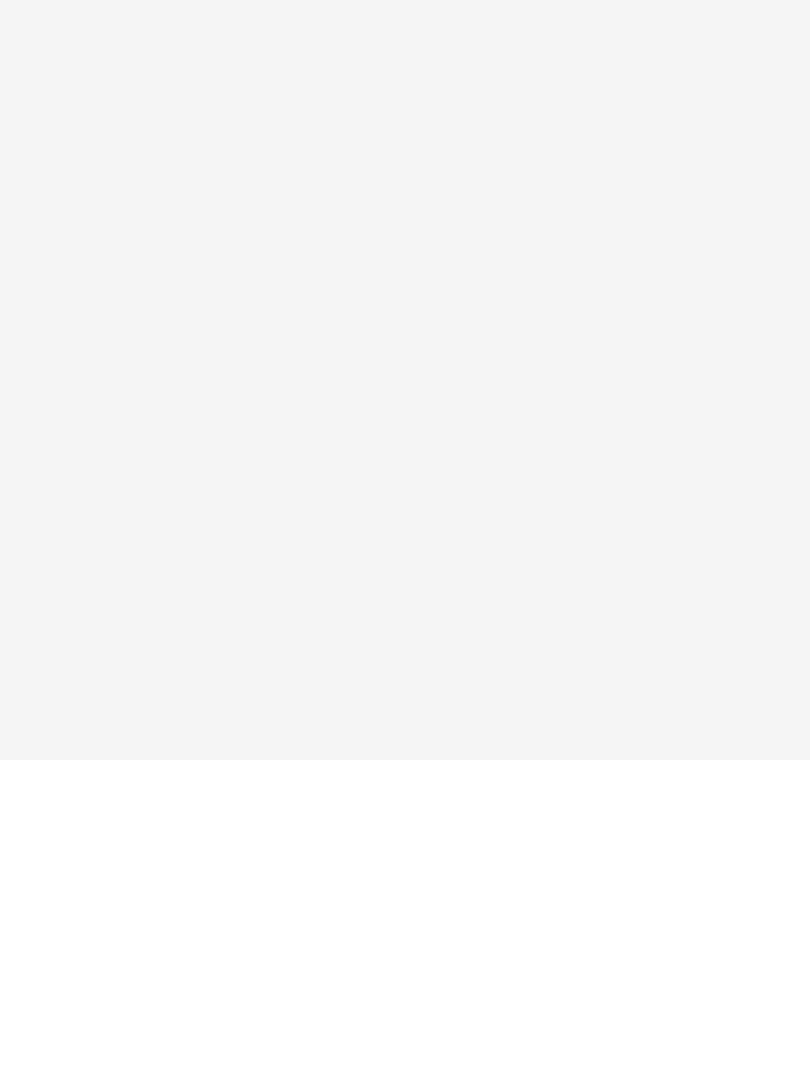scroll, scrollTop: 0, scrollLeft: 0, axis: both 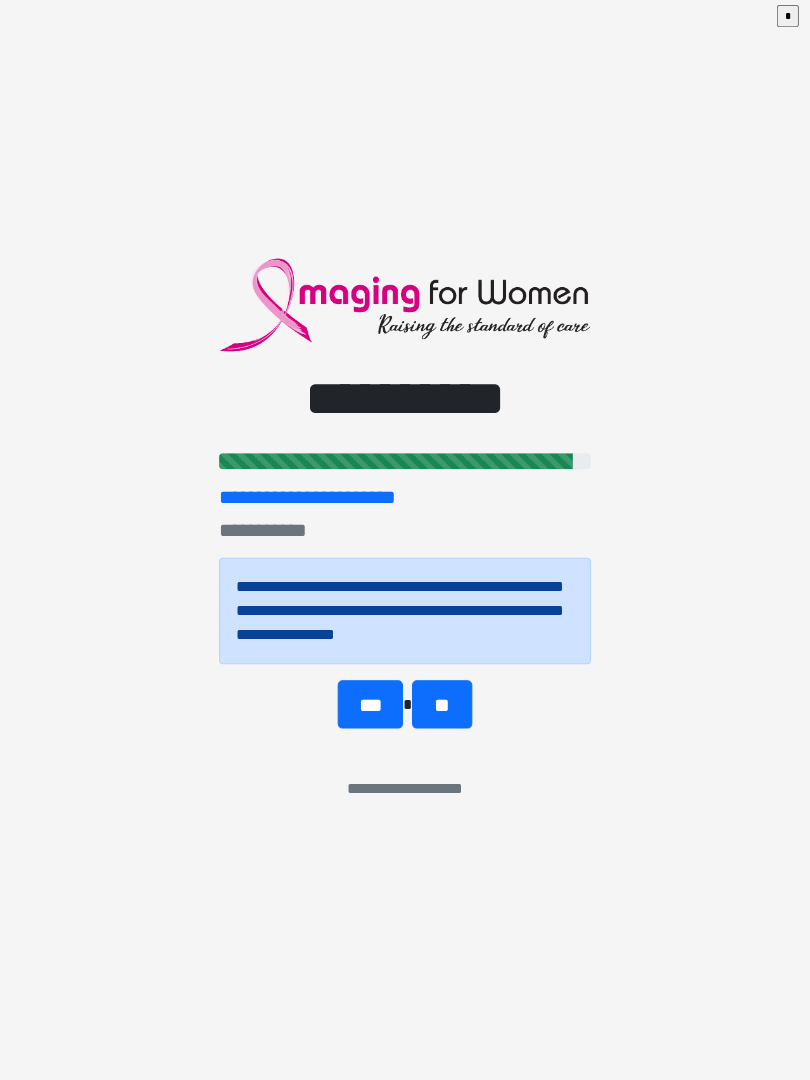 click on "**" at bounding box center [441, 706] 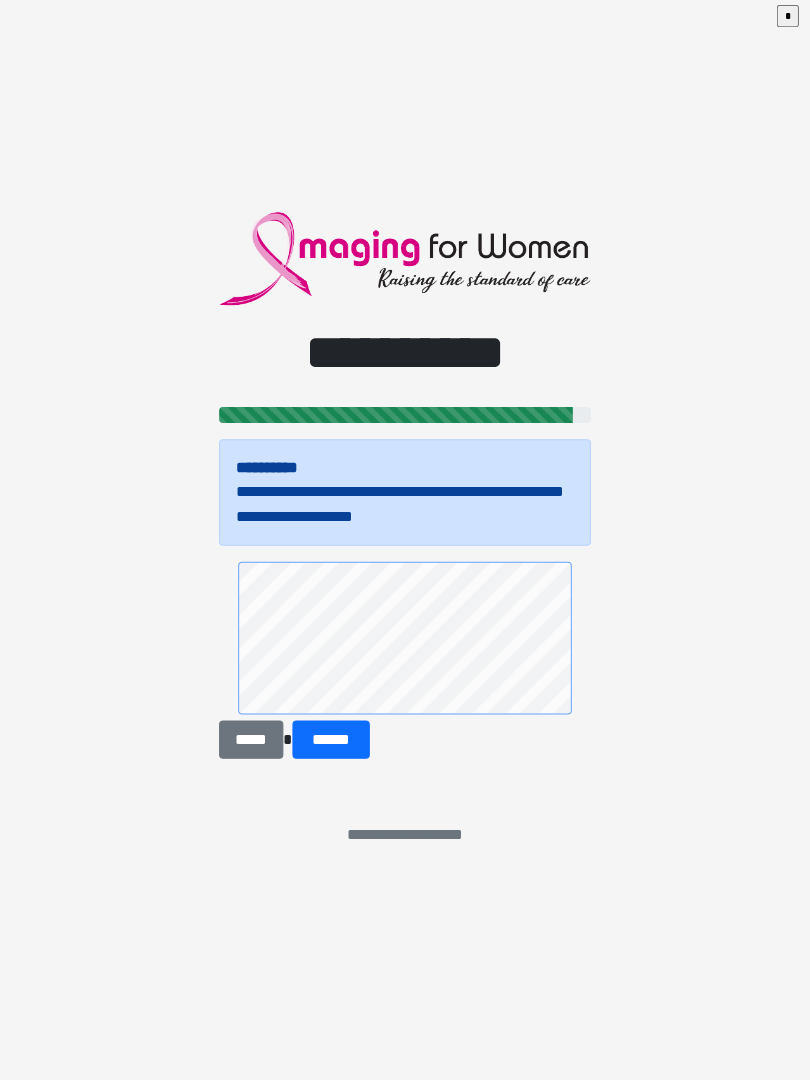 click on "******" at bounding box center [331, 741] 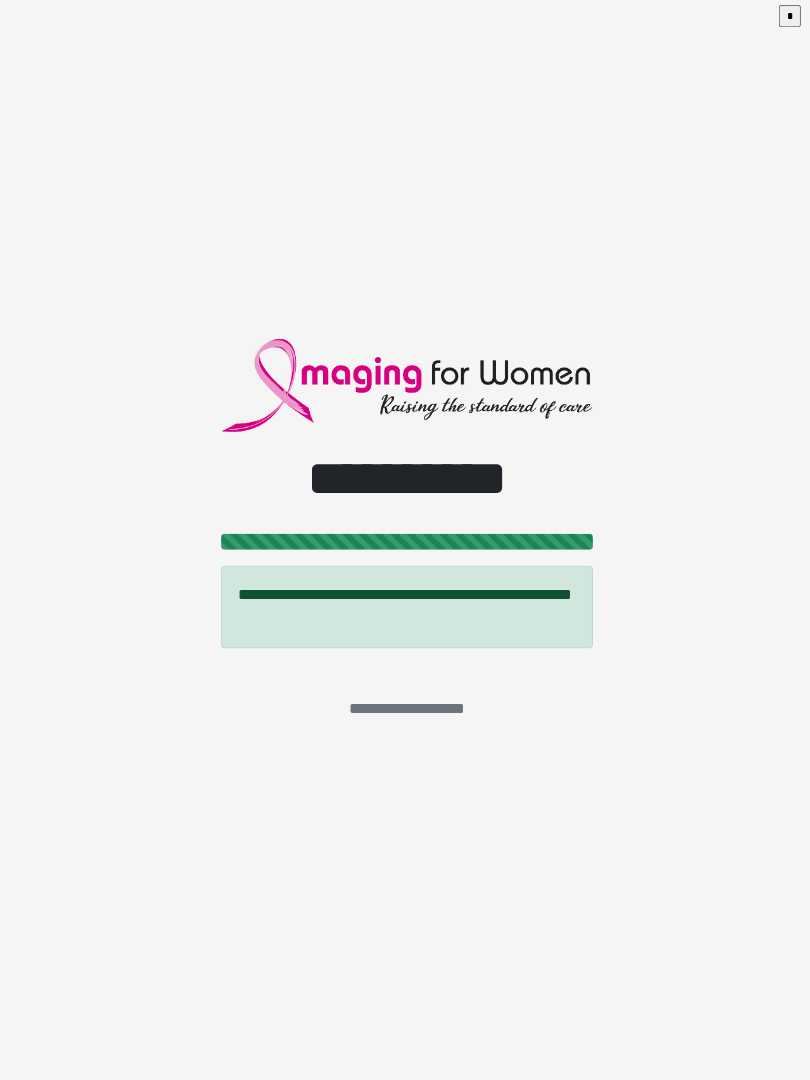 click on "*" at bounding box center [786, 21] 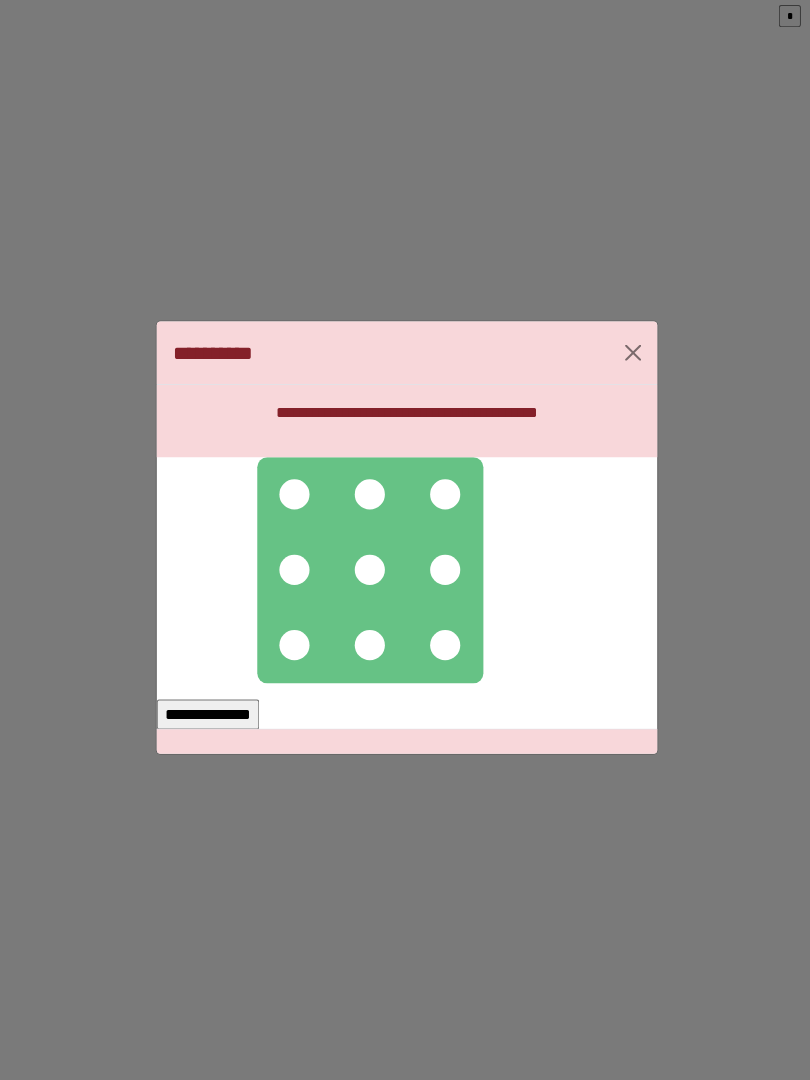 click at bounding box center [293, 497] 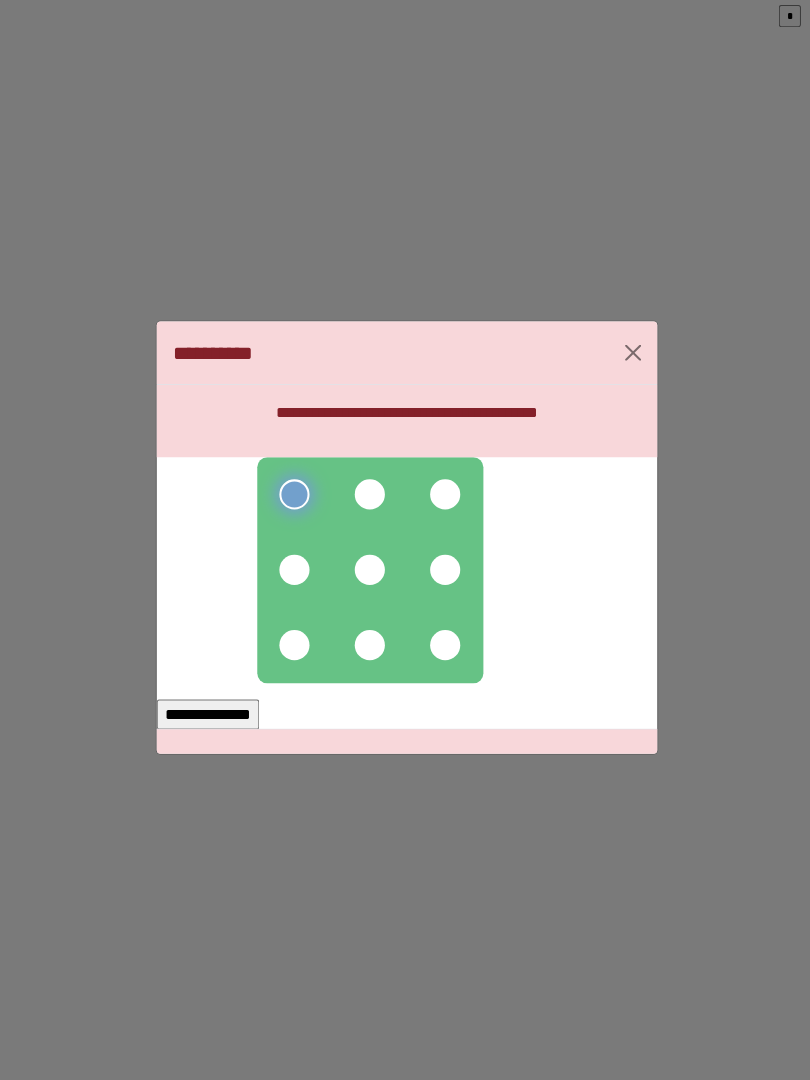 click at bounding box center [368, 497] 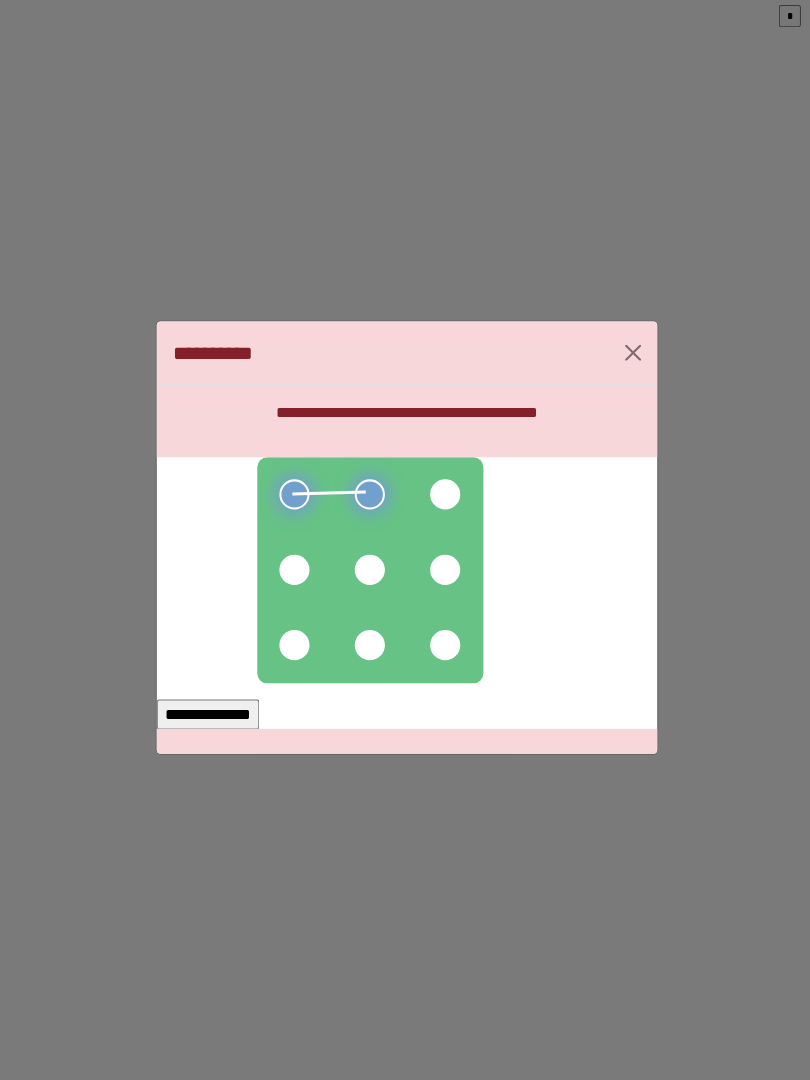 click at bounding box center (443, 497) 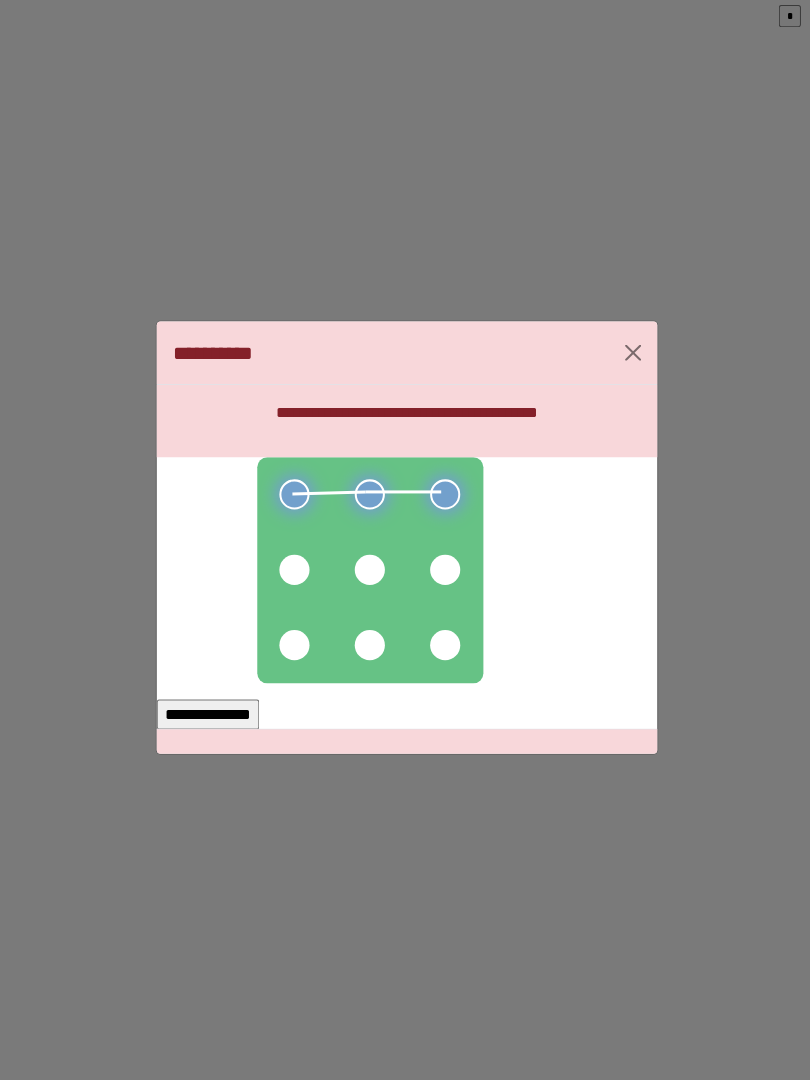 click at bounding box center [443, 572] 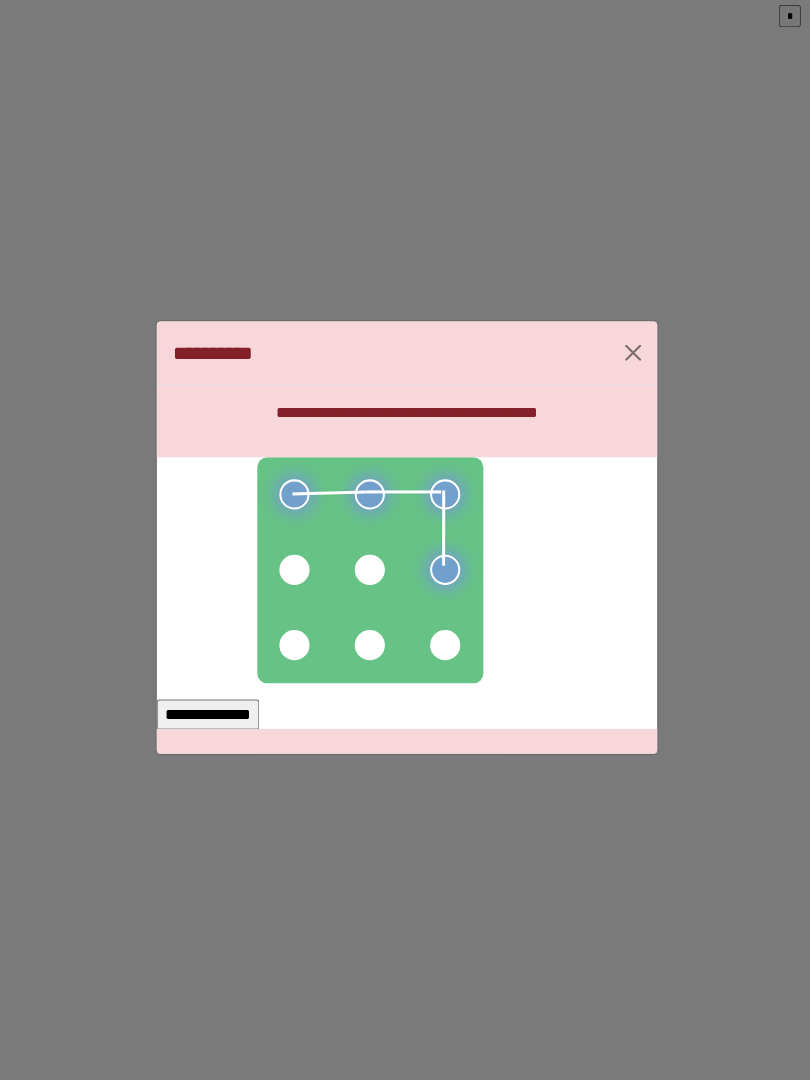 click at bounding box center [443, 647] 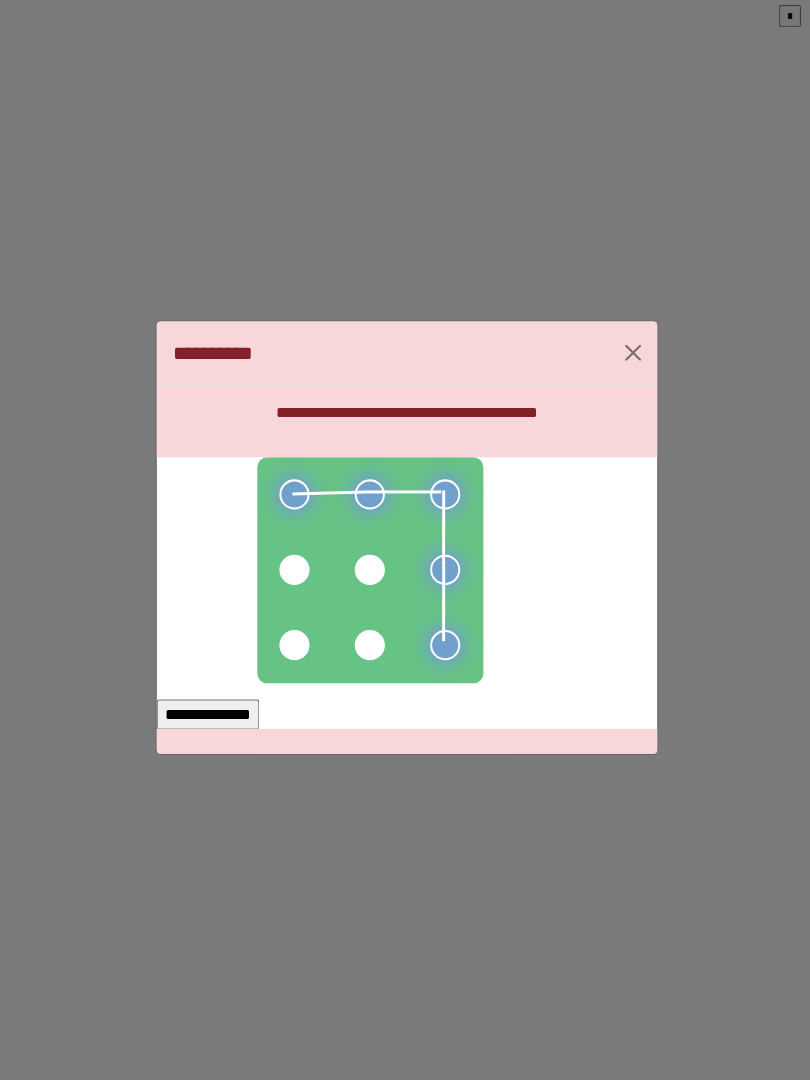 click at bounding box center (368, 647) 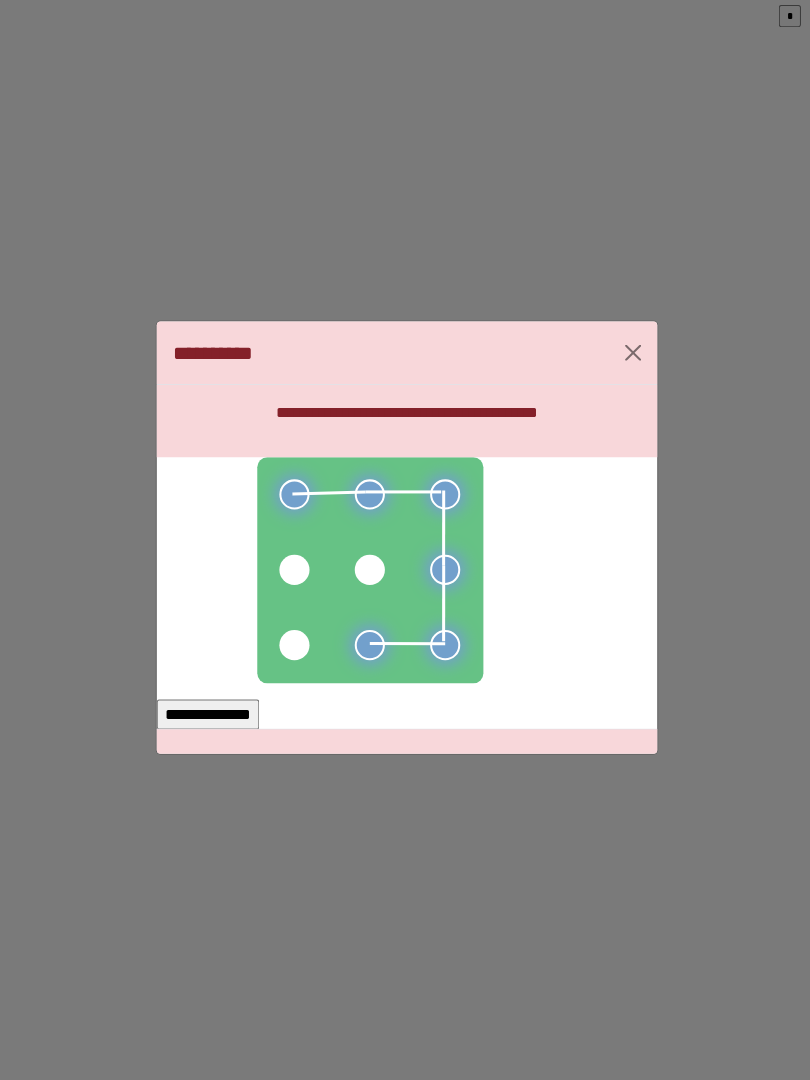 click at bounding box center (293, 647) 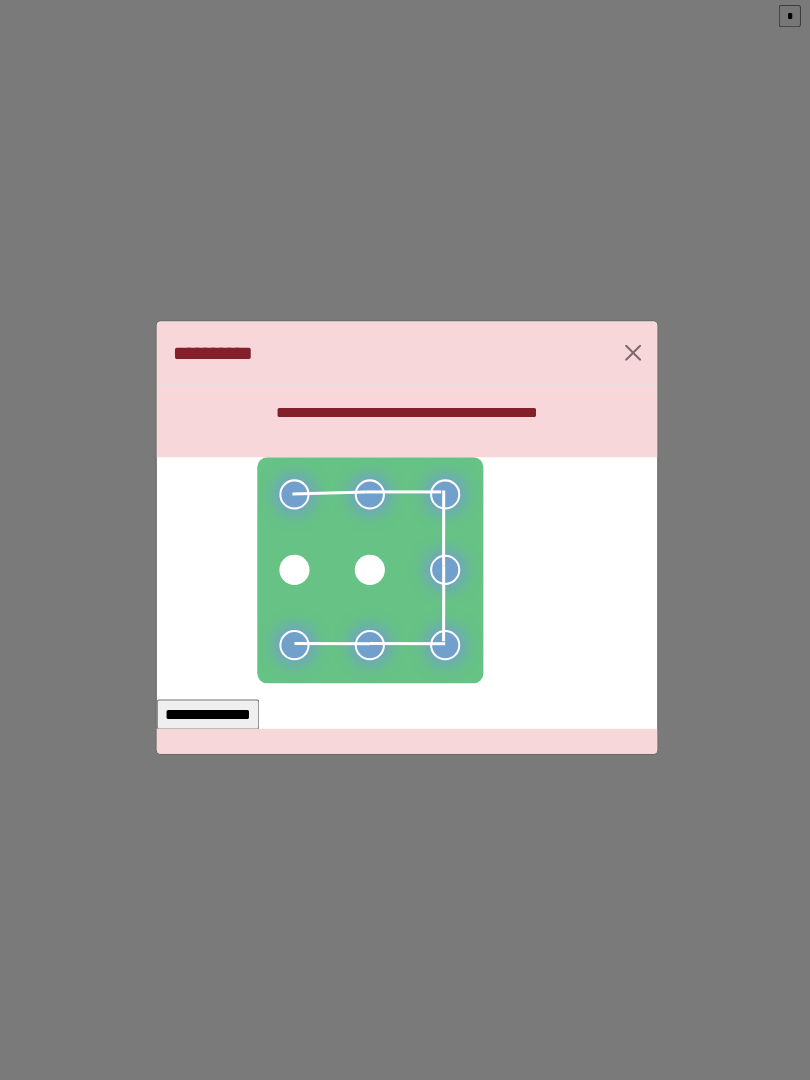 click on "**********" at bounding box center (207, 716) 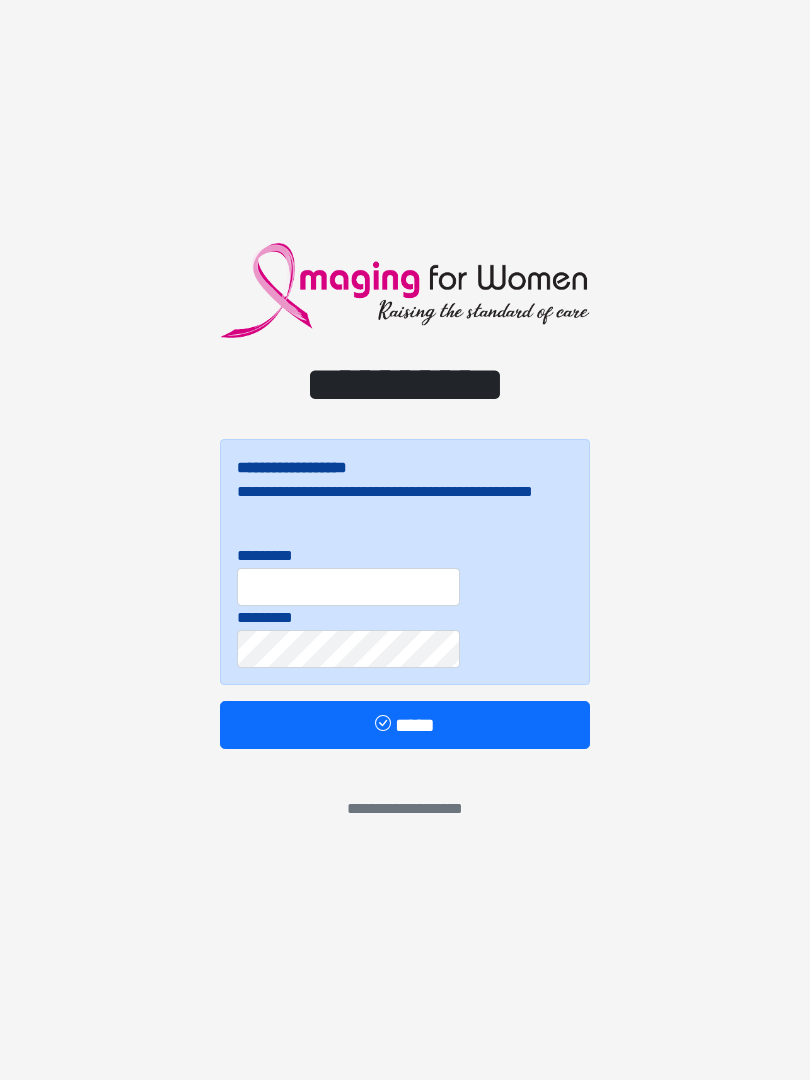 scroll, scrollTop: 0, scrollLeft: 0, axis: both 